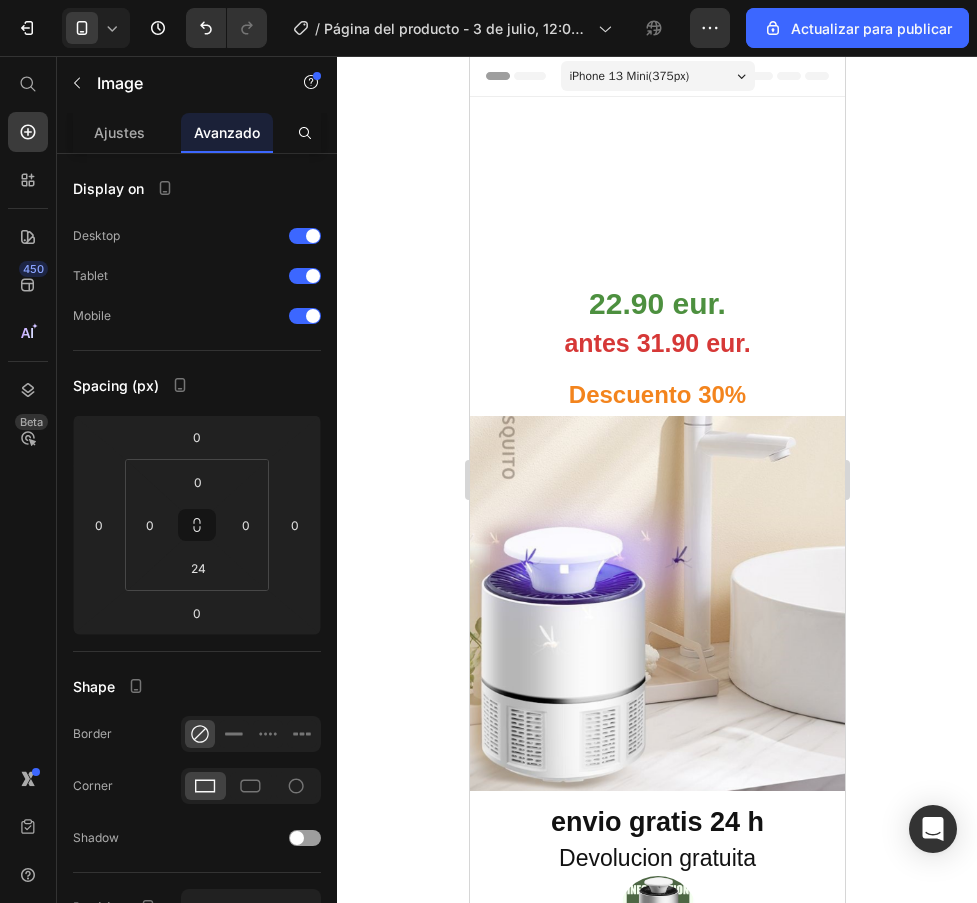 scroll, scrollTop: 961, scrollLeft: 0, axis: vertical 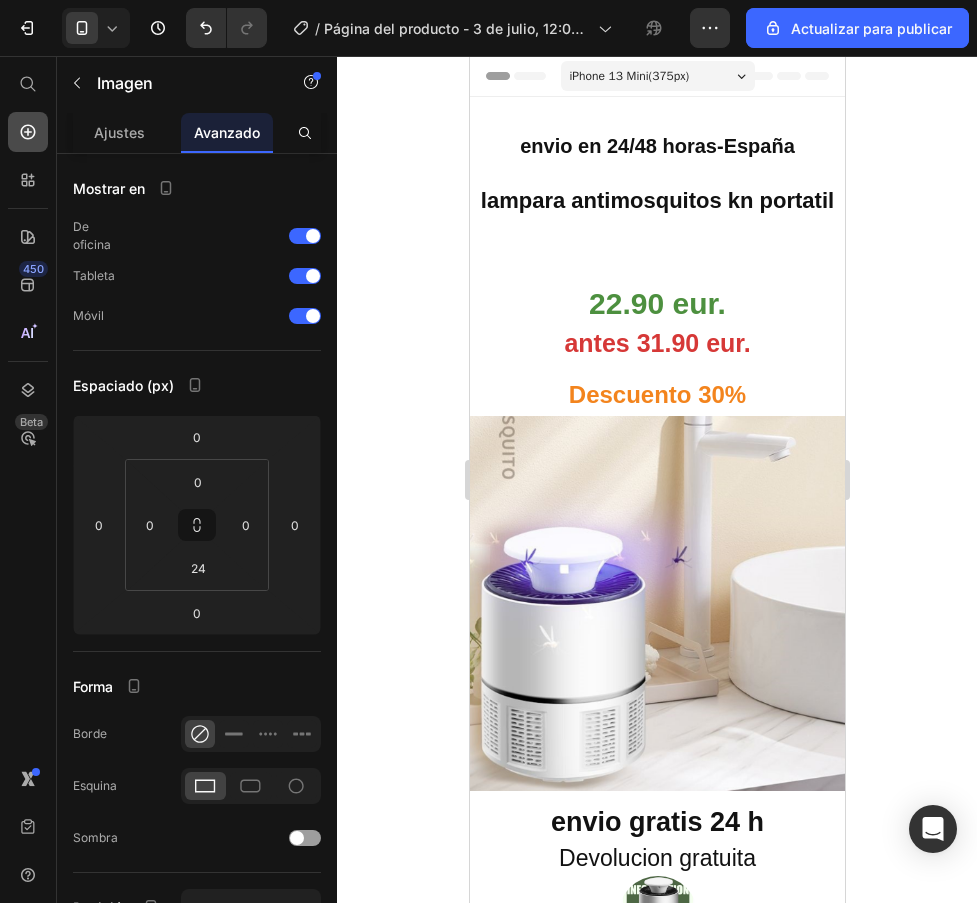 click 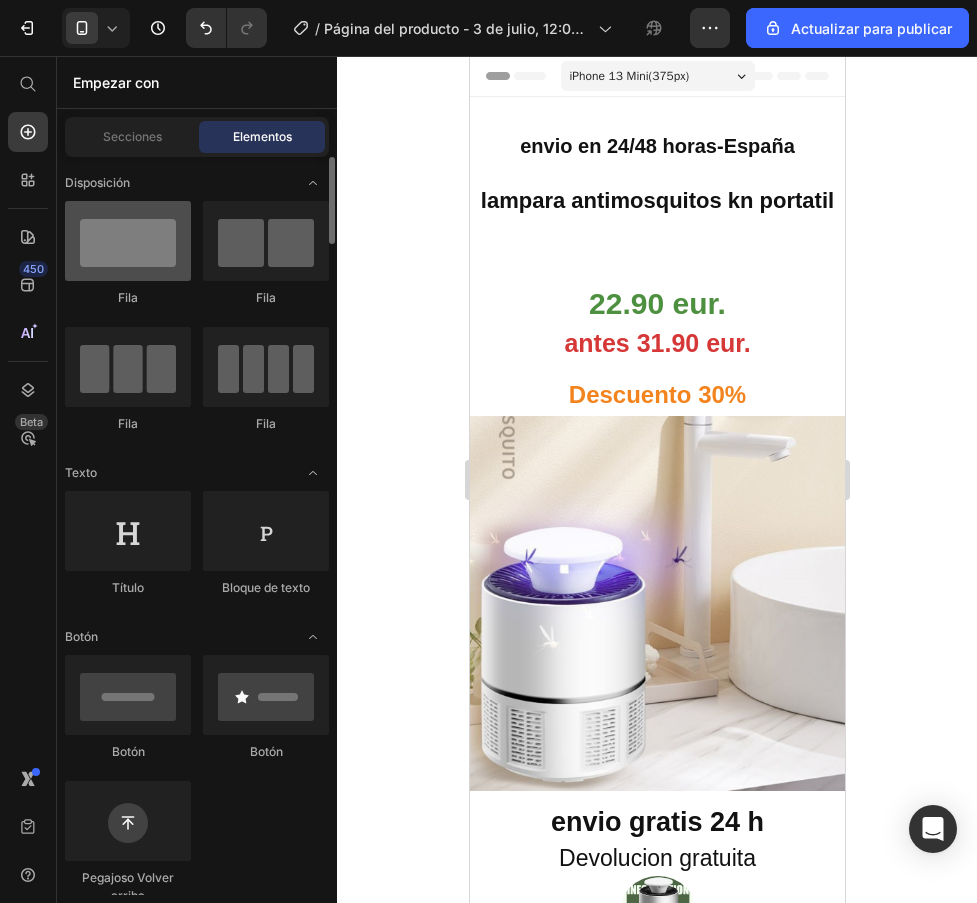 scroll, scrollTop: 0, scrollLeft: 0, axis: both 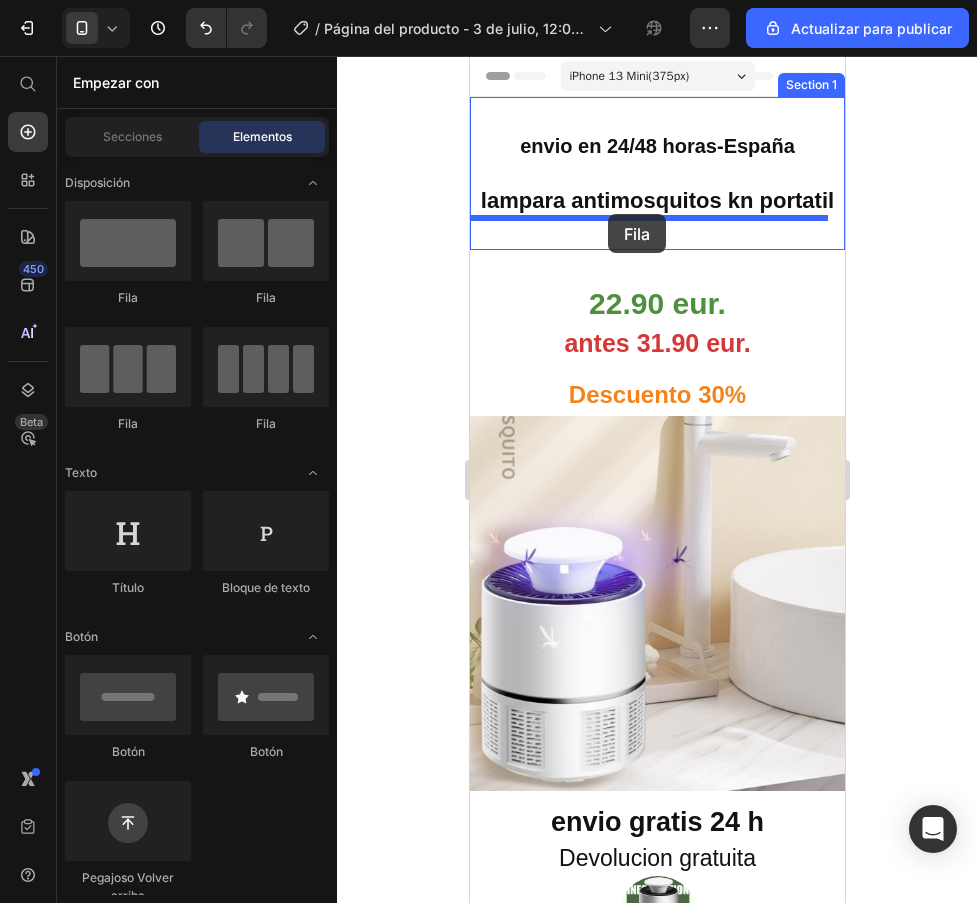 drag, startPoint x: 595, startPoint y: 296, endPoint x: 607, endPoint y: 216, distance: 80.895 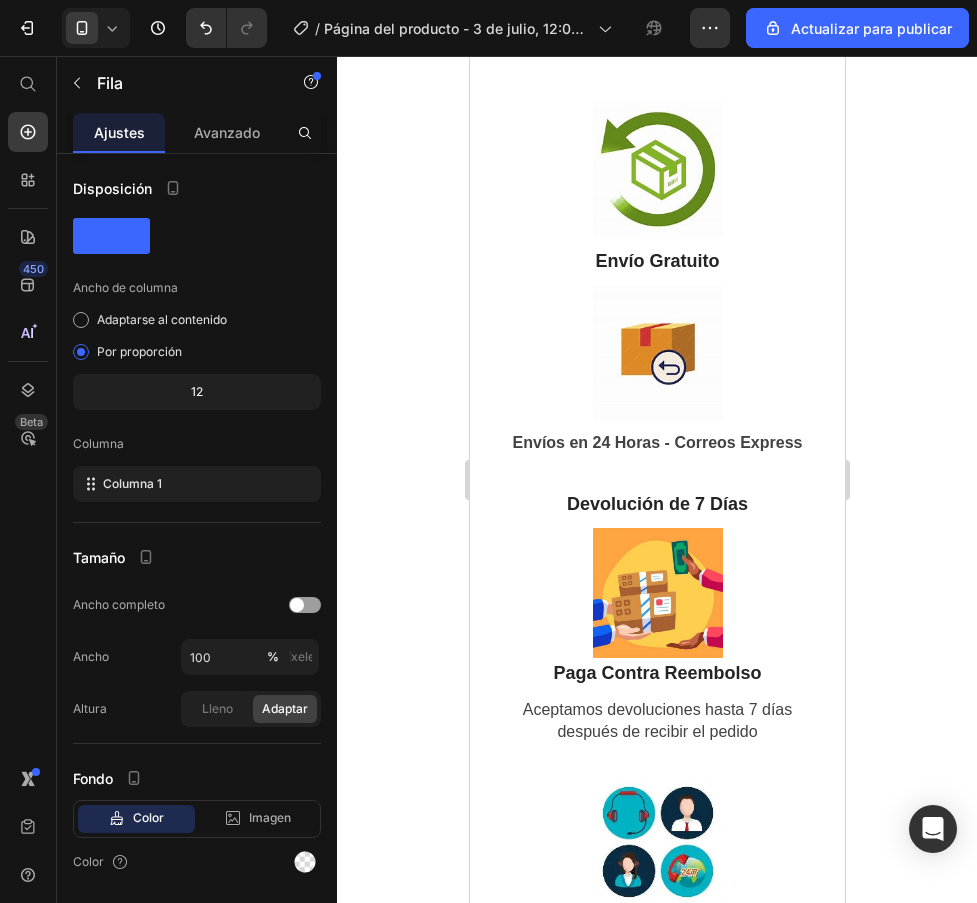 scroll, scrollTop: 5100, scrollLeft: 0, axis: vertical 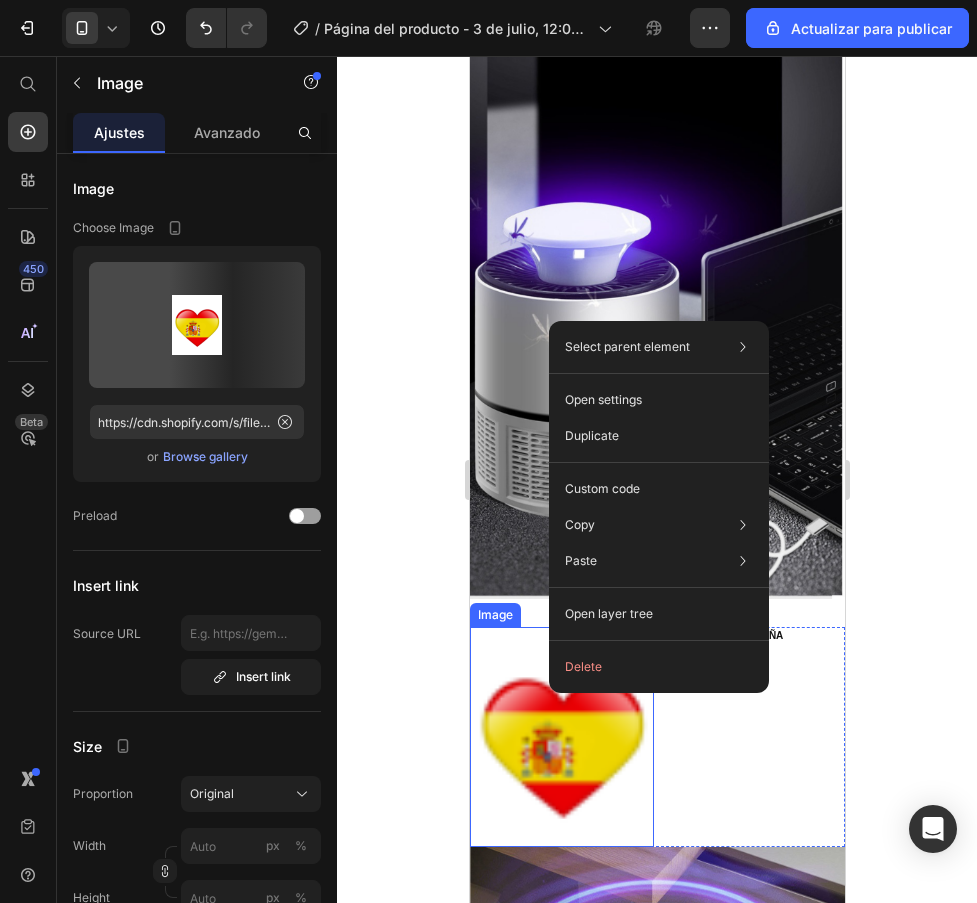 click on "Select parent element Row 2 cols Row 1 col Row 2 cols Image Open settings Duplicate Custom code Copy Copy element  Ctrl + C Copy style  Copy class  .gJEqPH3YJA Paste Paste element  Ctrl + V Paste style  Ctrl + Shift + V Open layer tree  Delete" 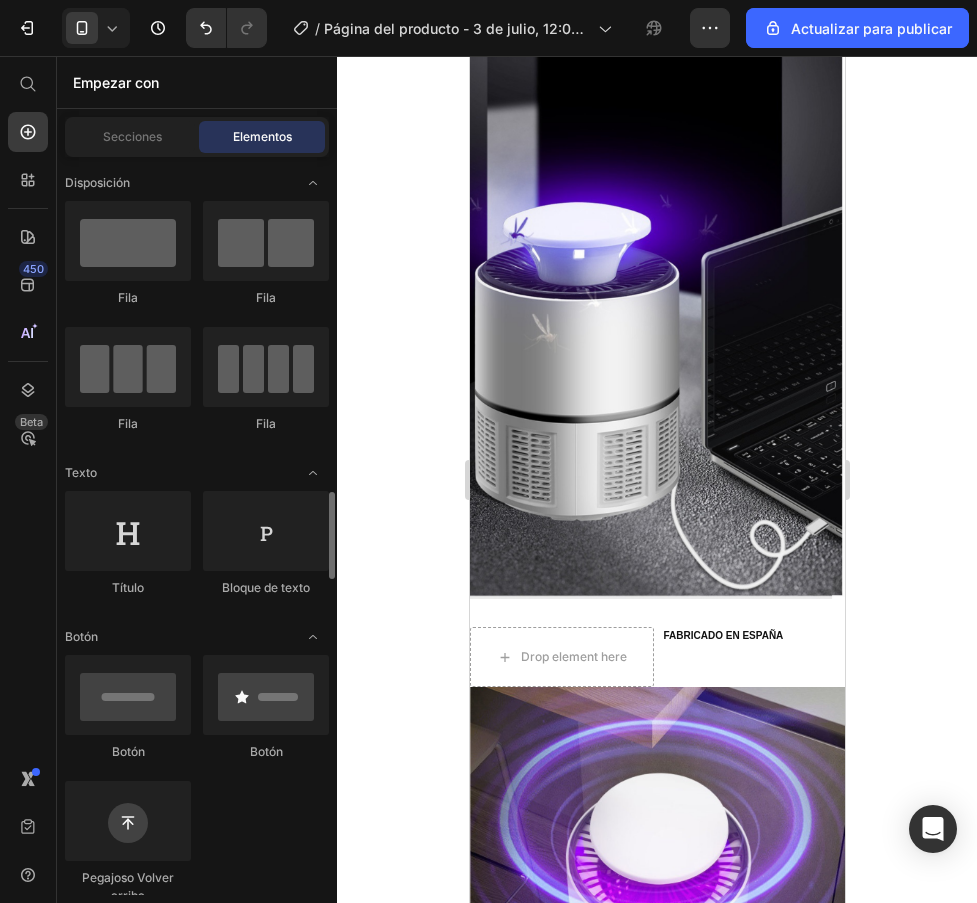 scroll, scrollTop: 500, scrollLeft: 0, axis: vertical 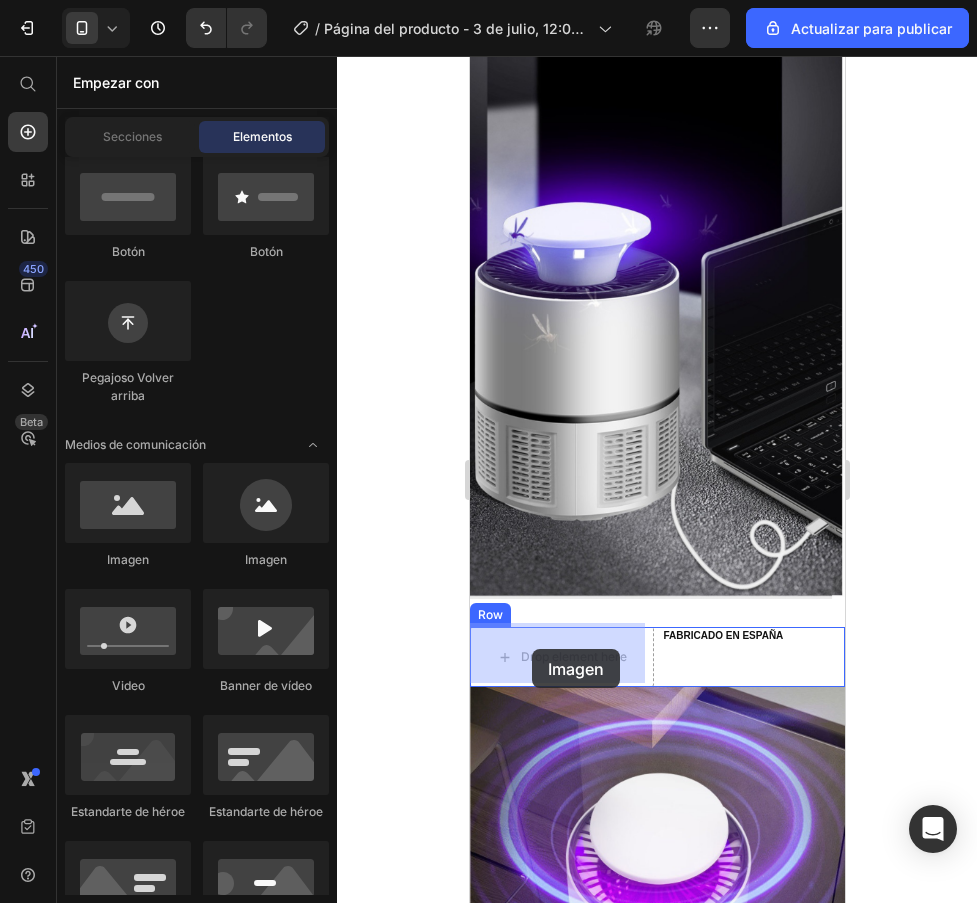 drag, startPoint x: 608, startPoint y: 571, endPoint x: 531, endPoint y: 649, distance: 109.60383 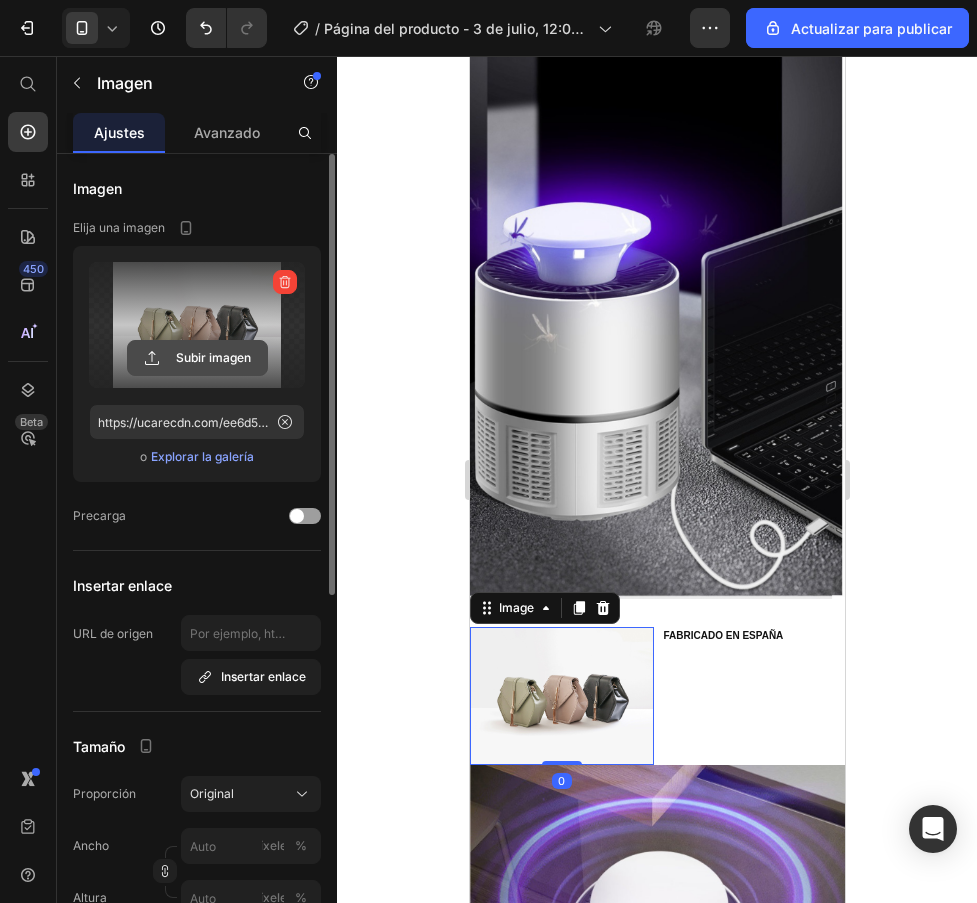 click 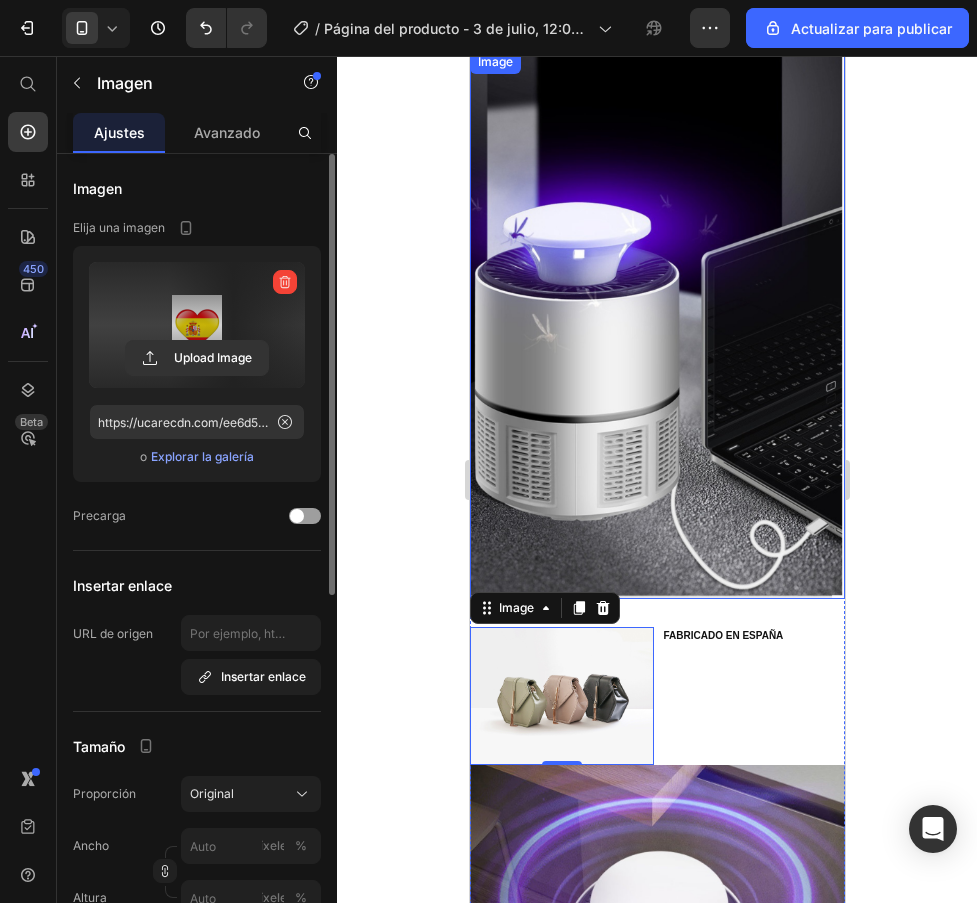 type on "https://cdn.shopify.com/s/files/1/0911/1112/9467/files/gempages_566395840294290447-c91bd86a-9b99-4bc3-9241-a5d0f5063de4.png" 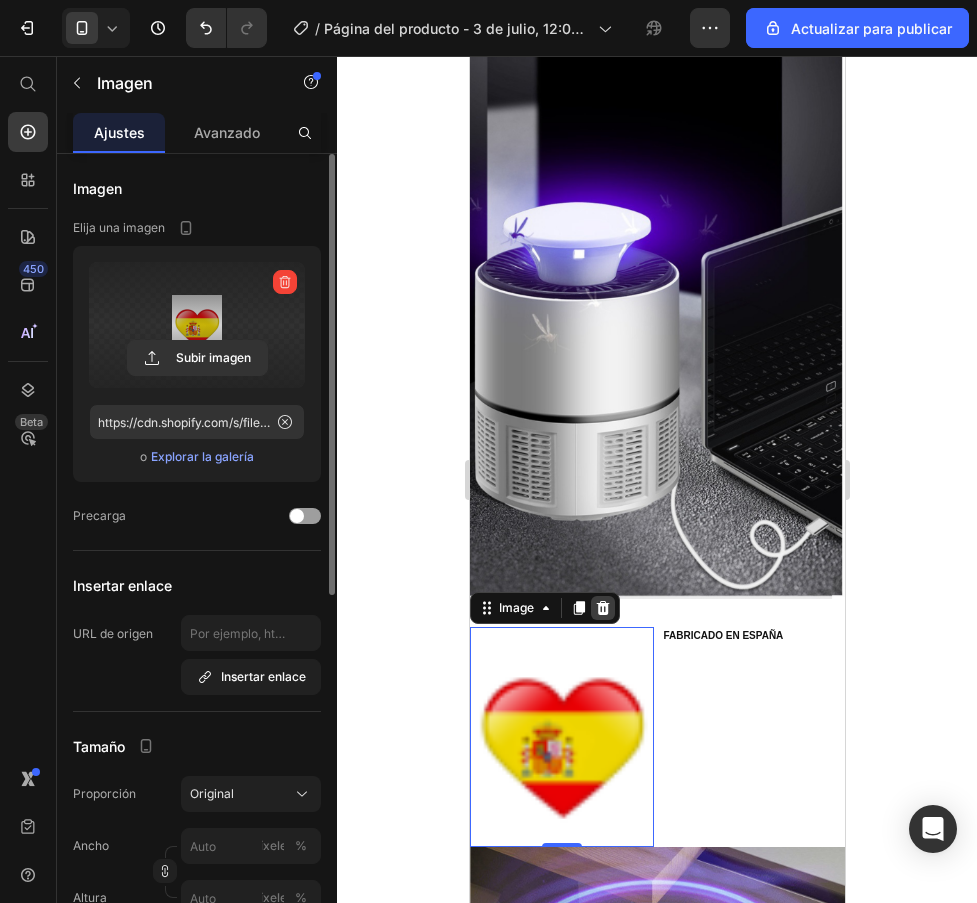 click 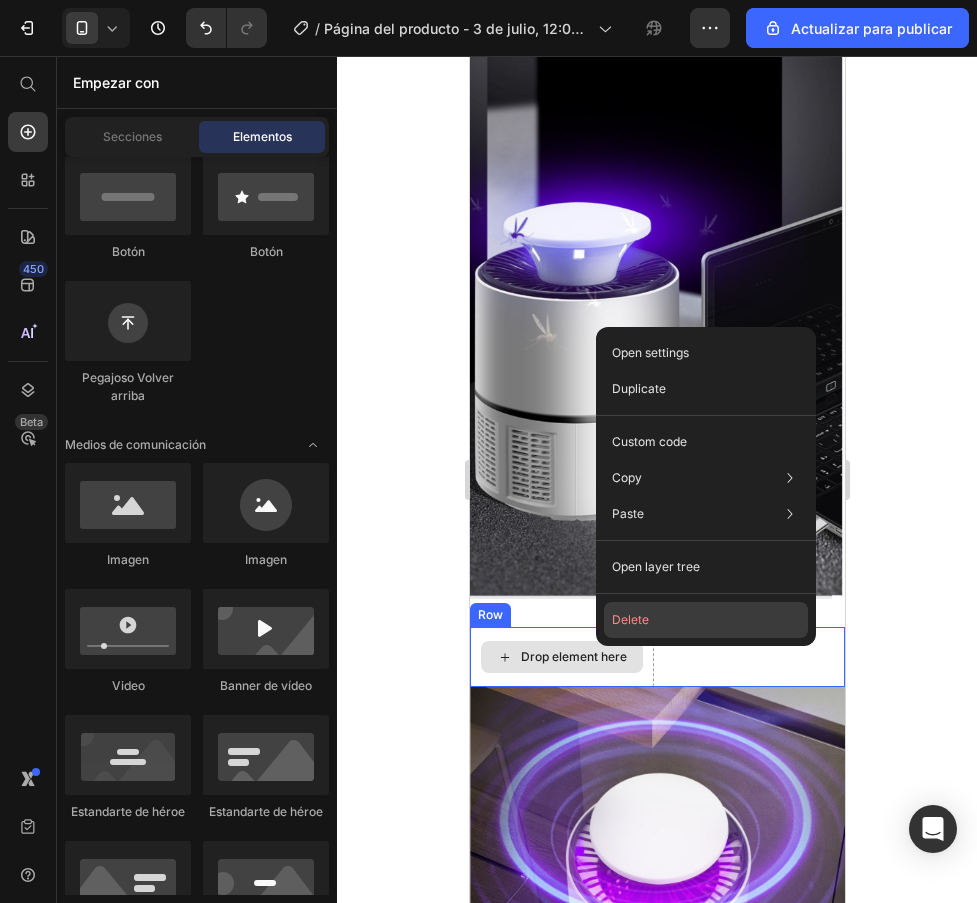 click on "Delete" 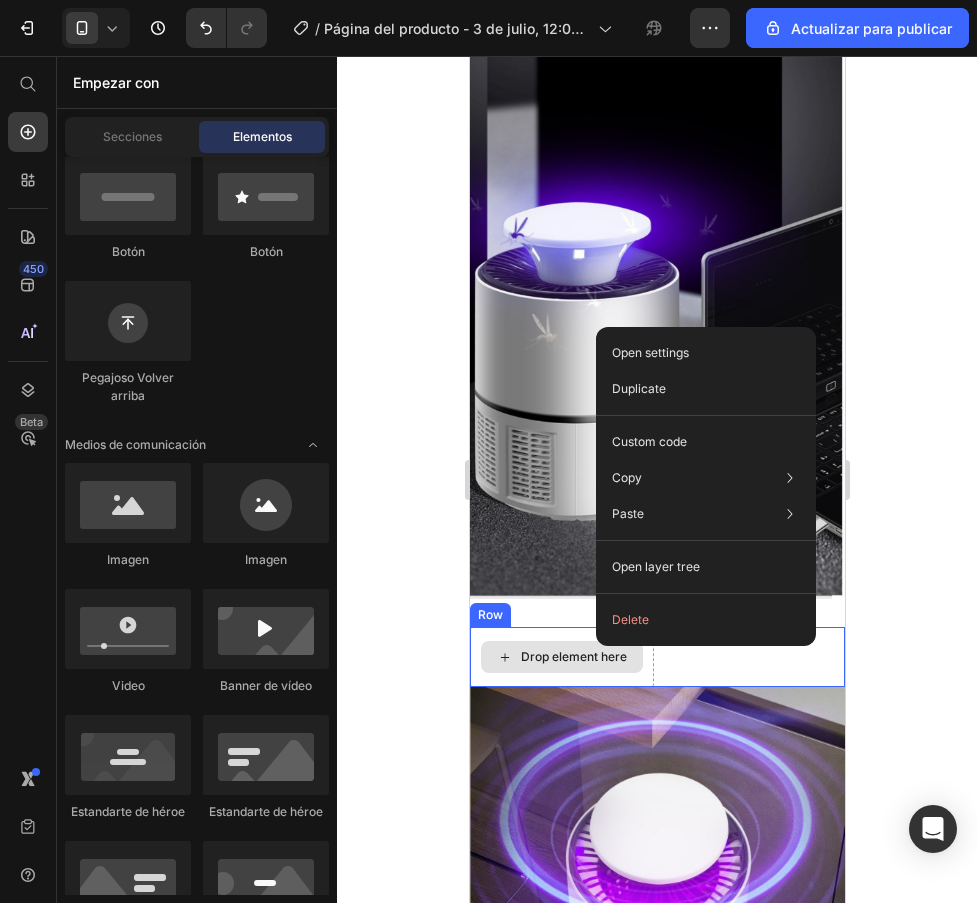 click on "Image
Drop element here FABRICADO EN [COUNTRY] Heading Row Row" at bounding box center [656, 368] 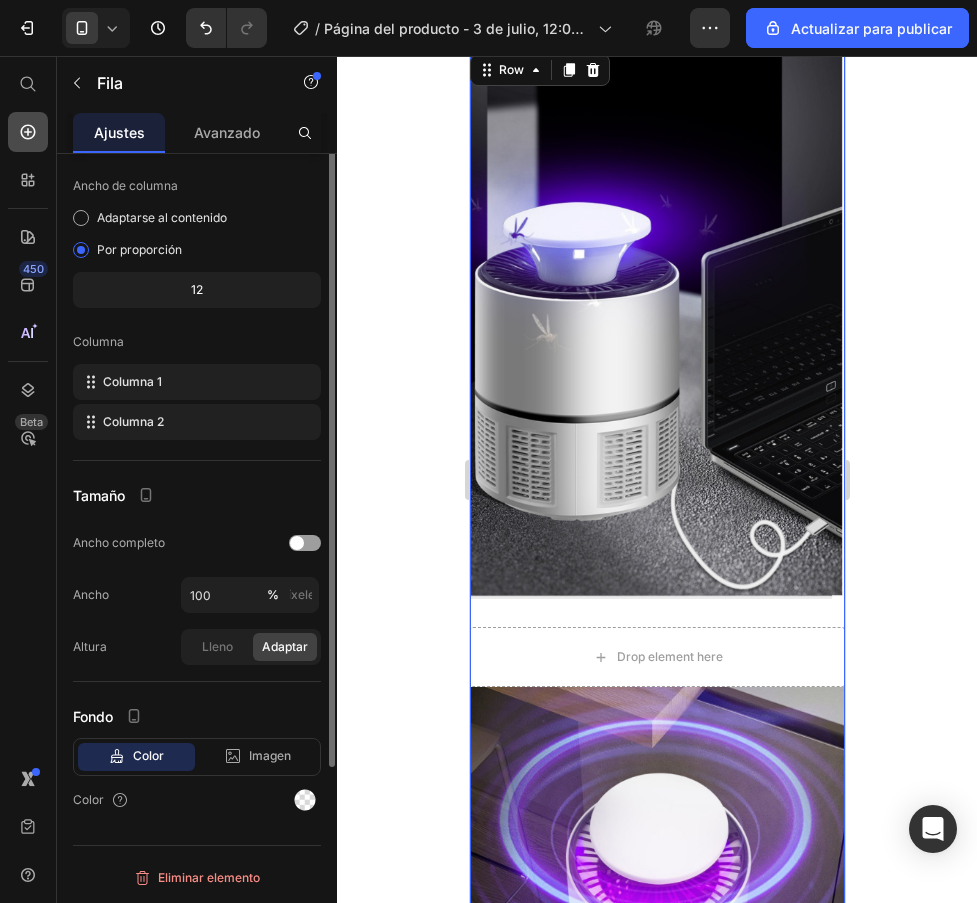 scroll, scrollTop: 0, scrollLeft: 0, axis: both 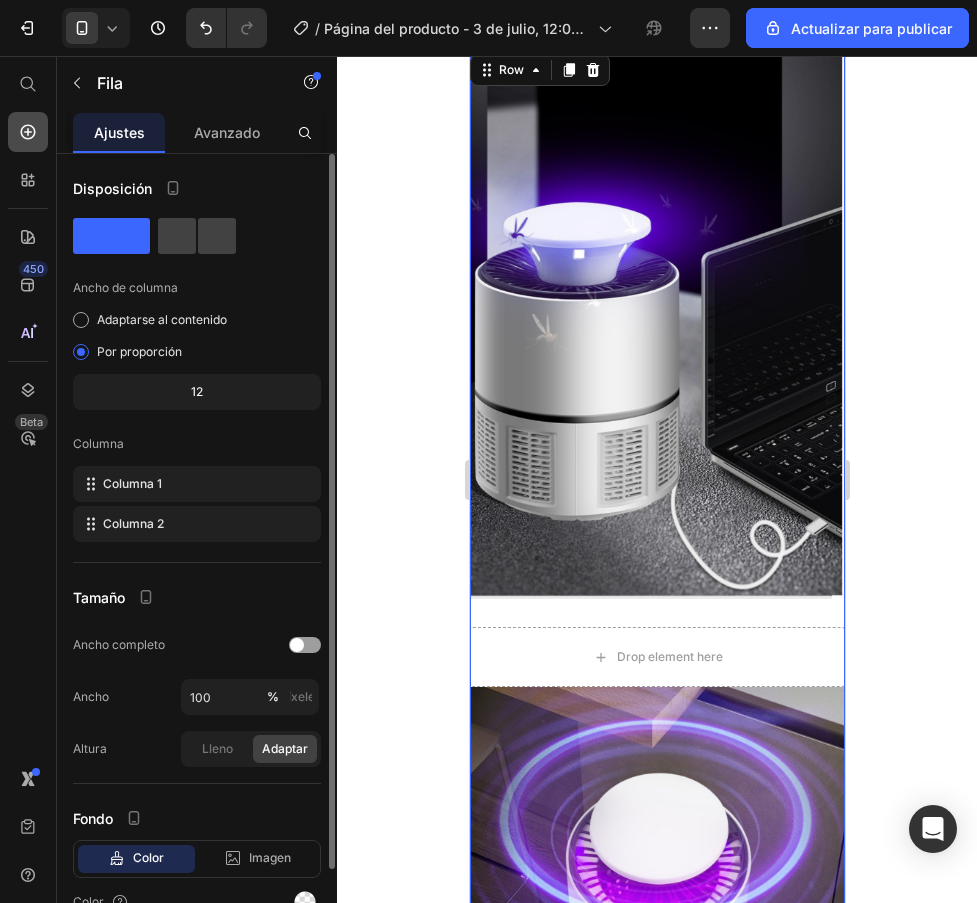 click 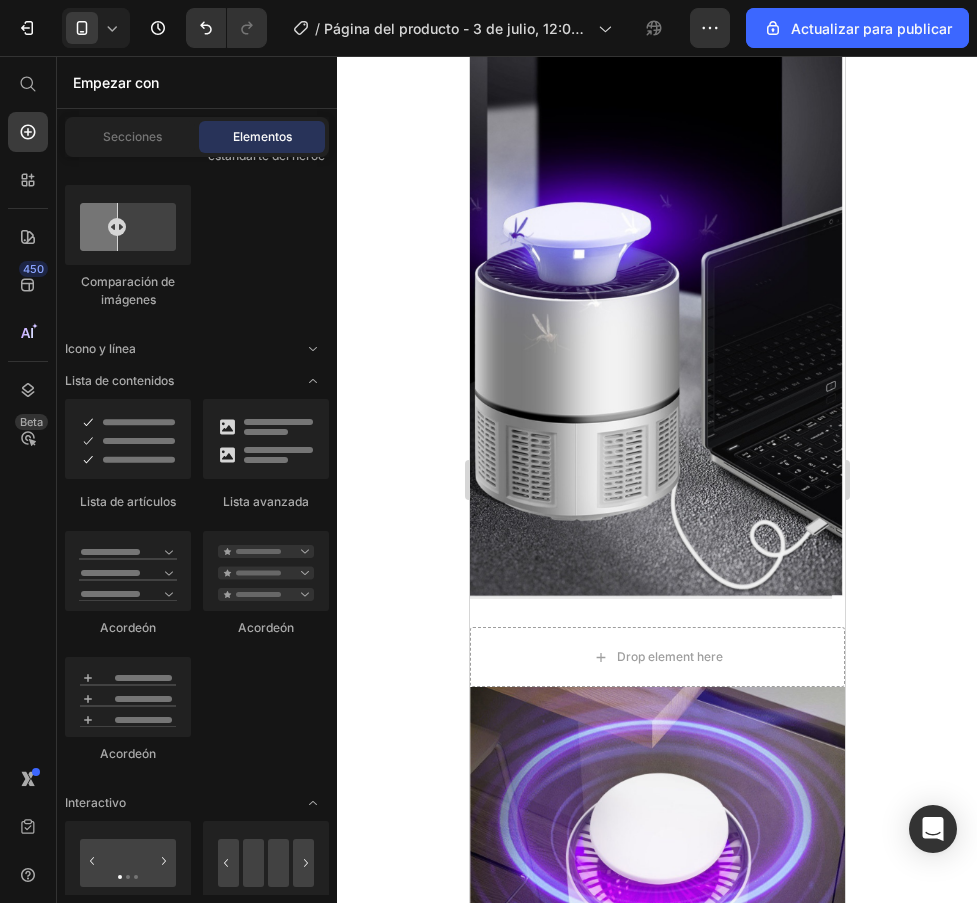 scroll, scrollTop: 0, scrollLeft: 0, axis: both 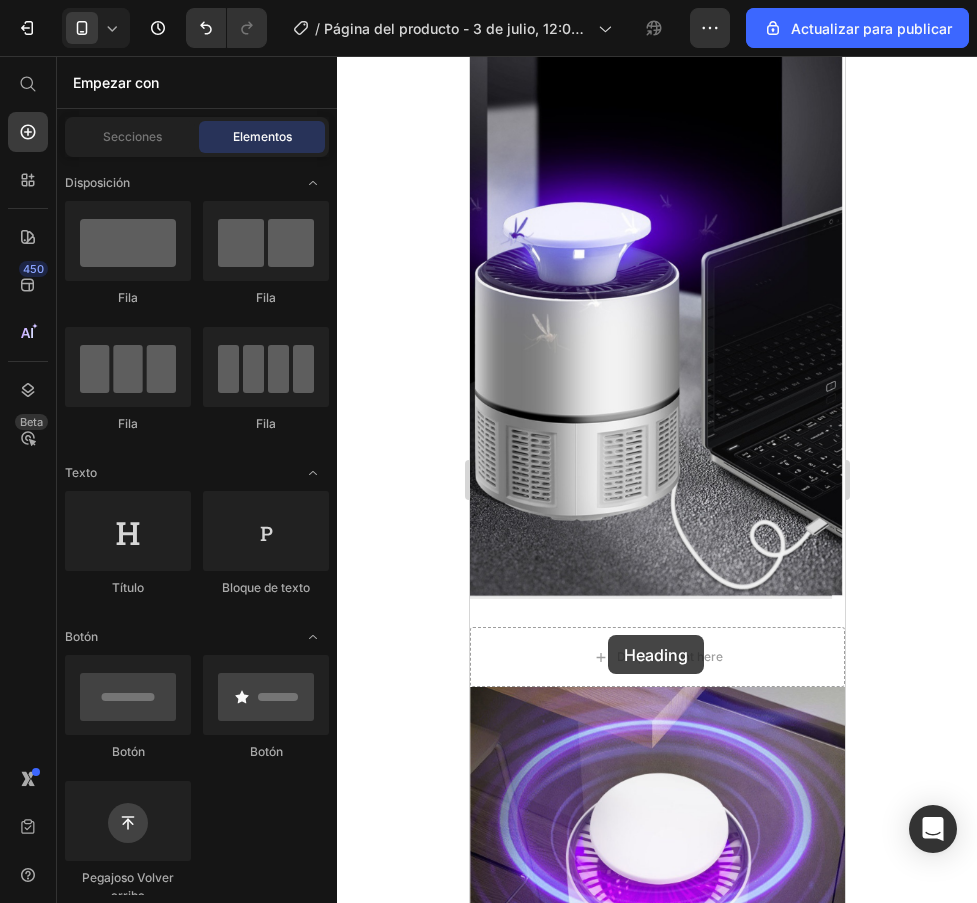 drag, startPoint x: 633, startPoint y: 593, endPoint x: 618, endPoint y: 652, distance: 60.876926 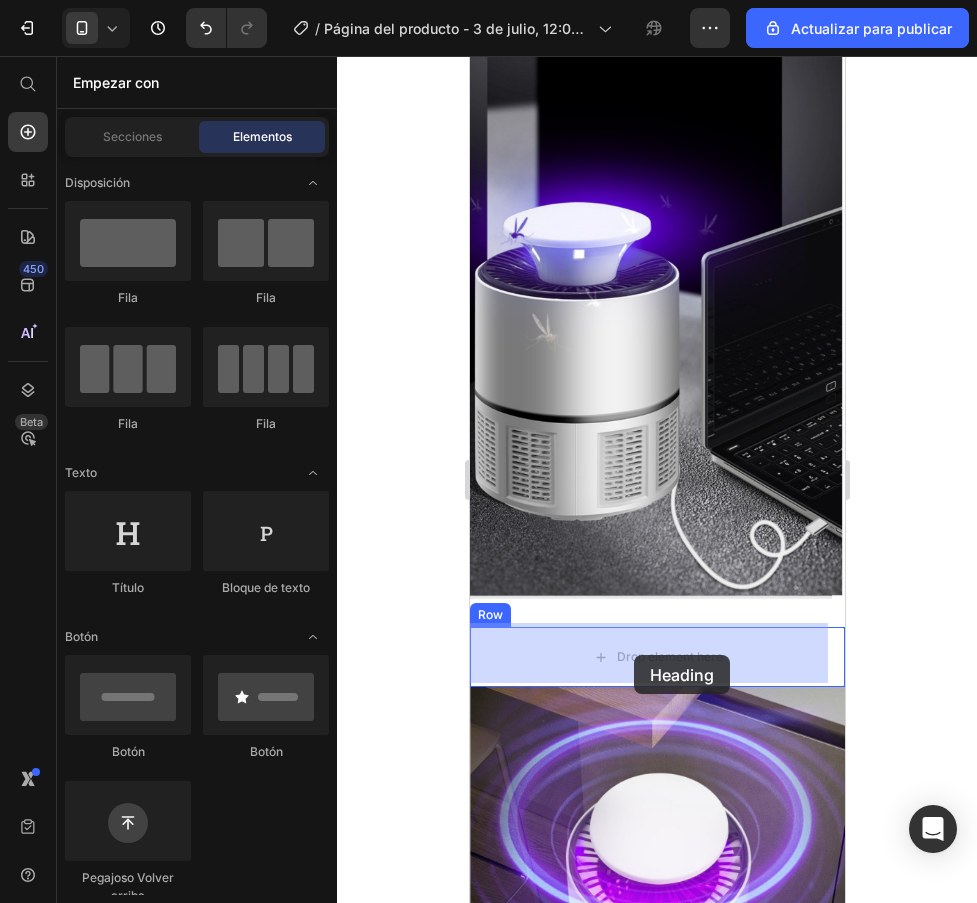 drag, startPoint x: 607, startPoint y: 593, endPoint x: 1103, endPoint y: 711, distance: 509.8431 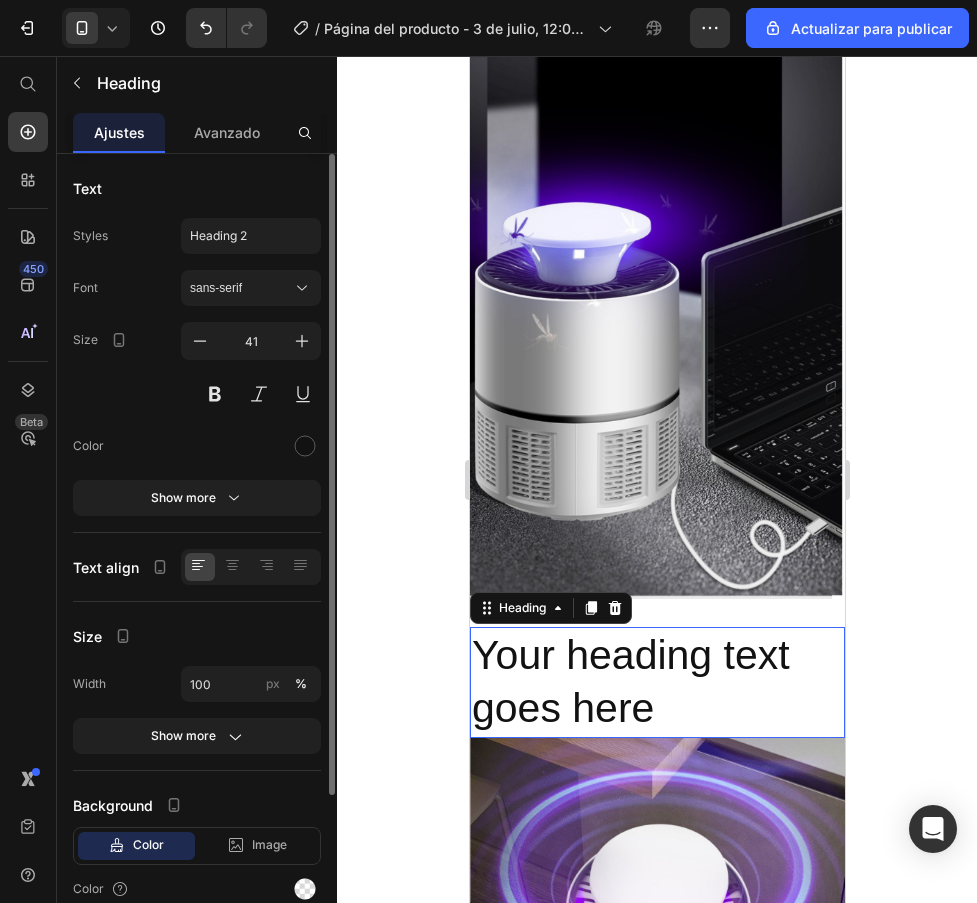 click on "Your heading text goes here" at bounding box center (656, 682) 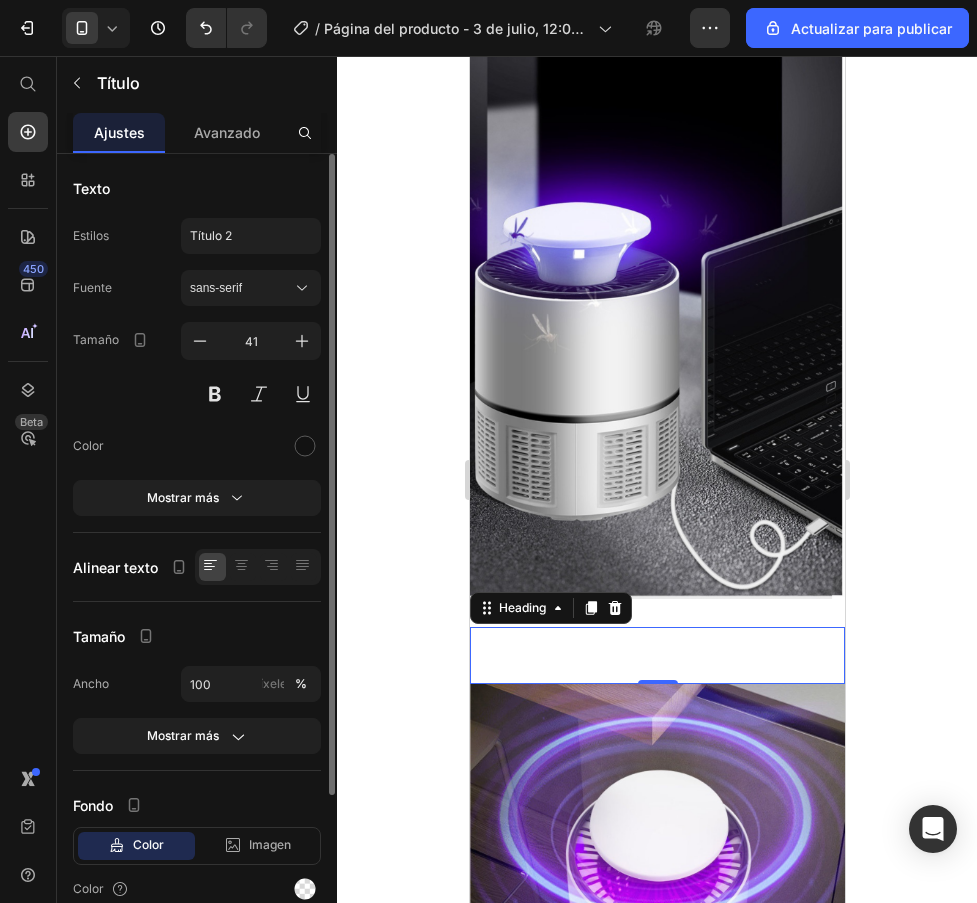 click at bounding box center (656, 655) 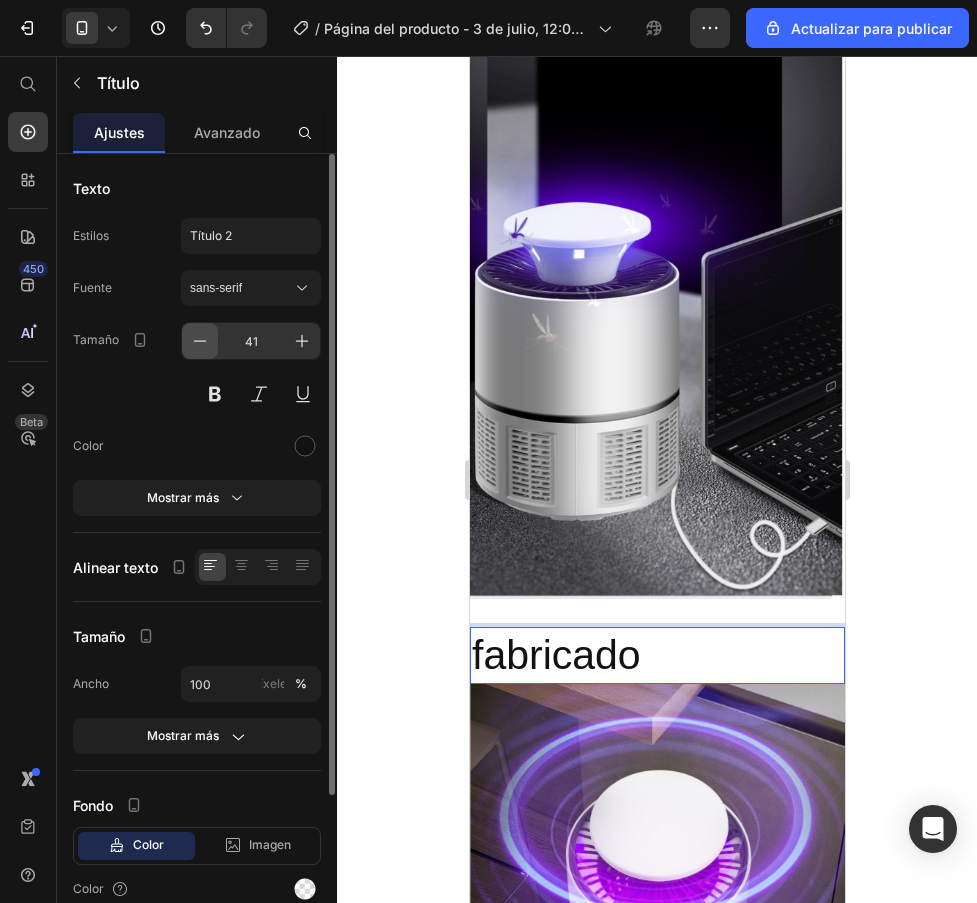 click 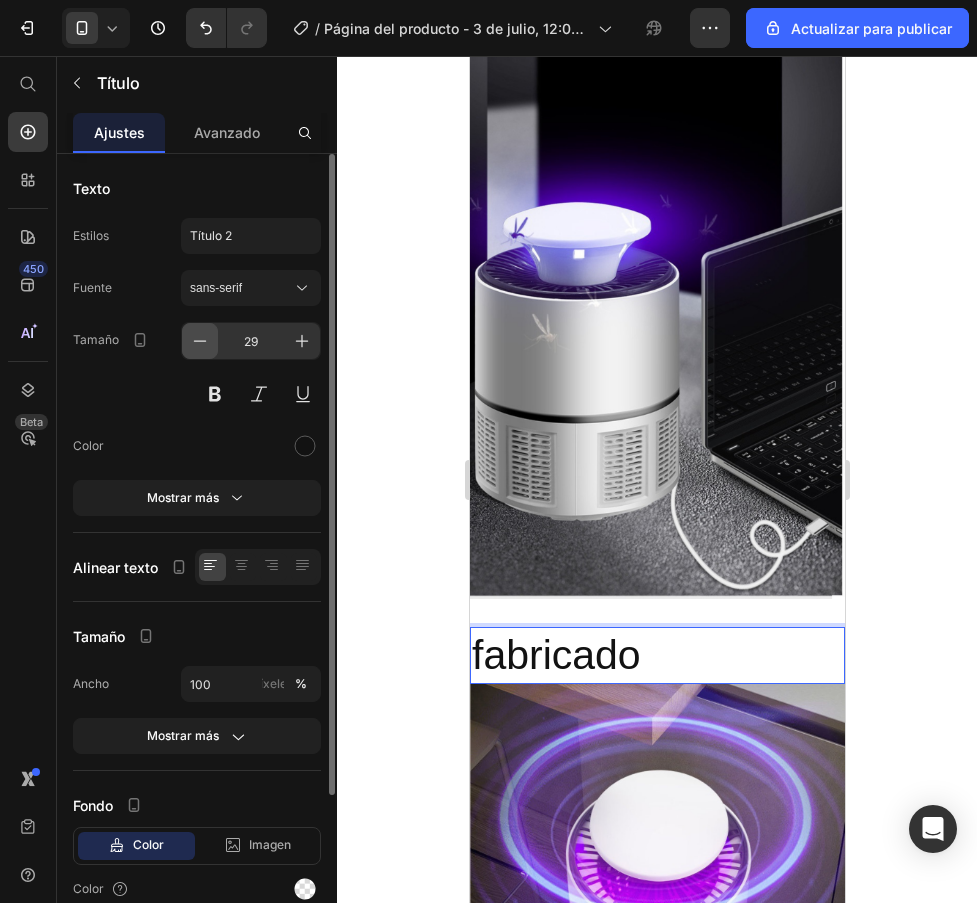 click 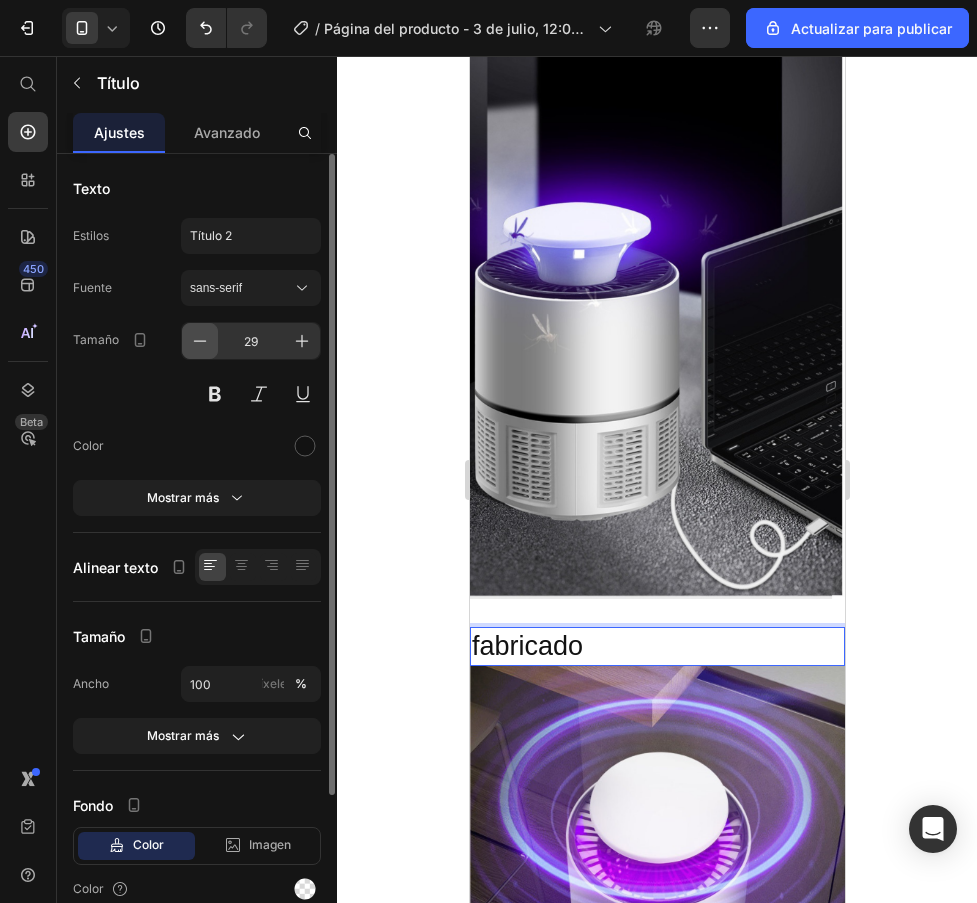 click 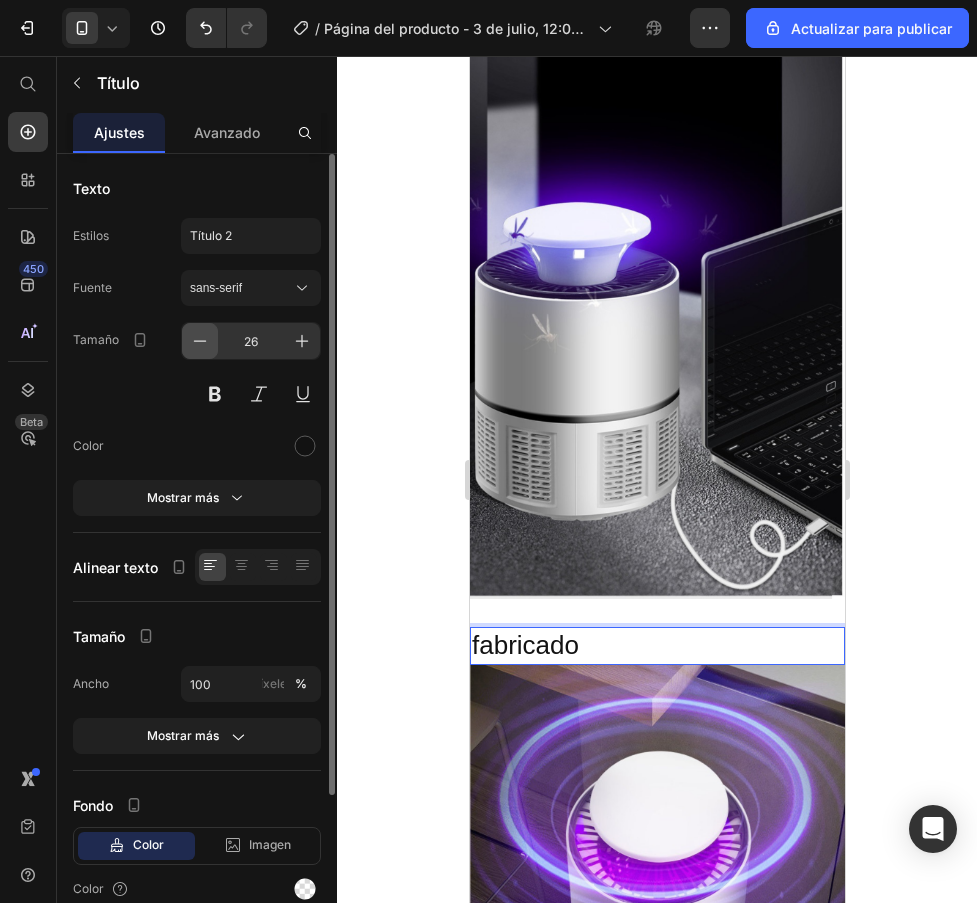 click 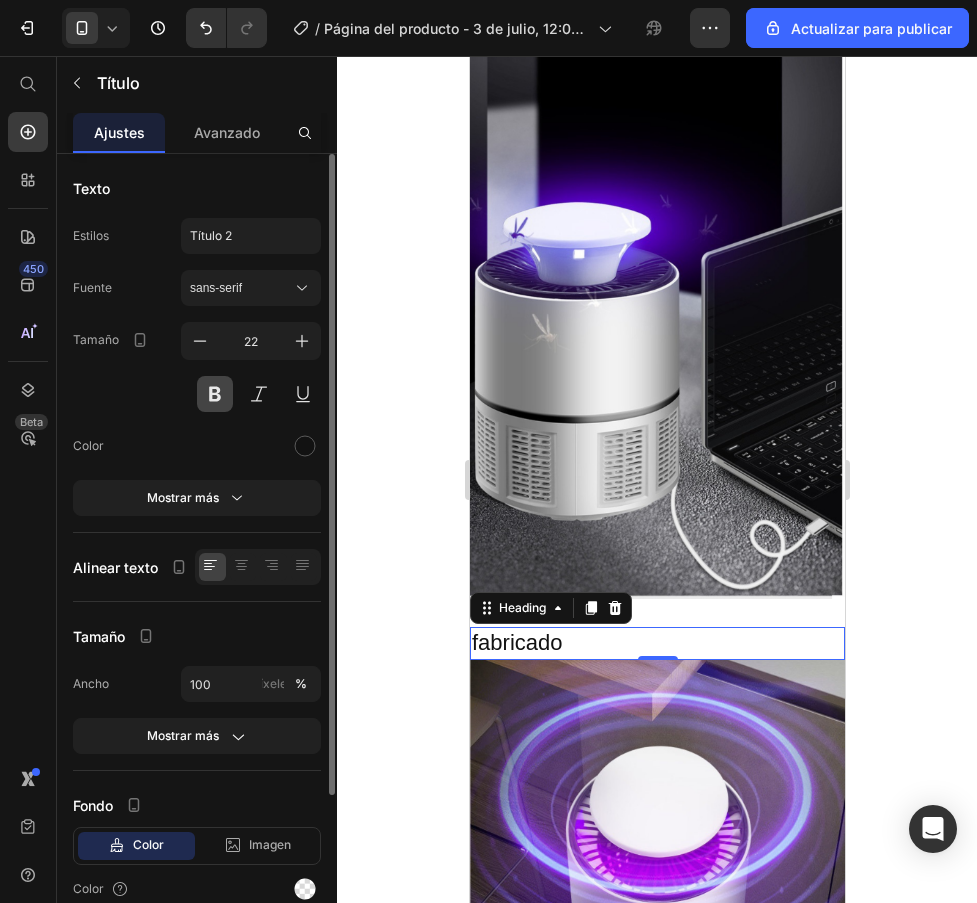 click at bounding box center (215, 394) 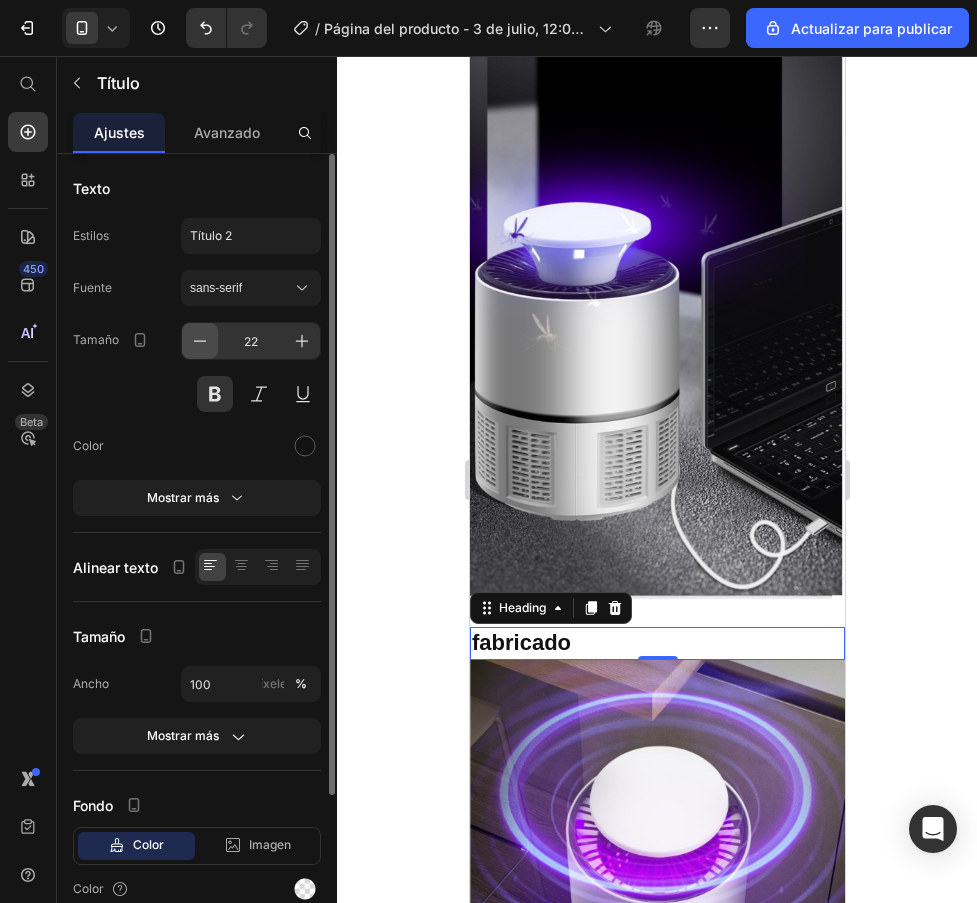click at bounding box center (200, 341) 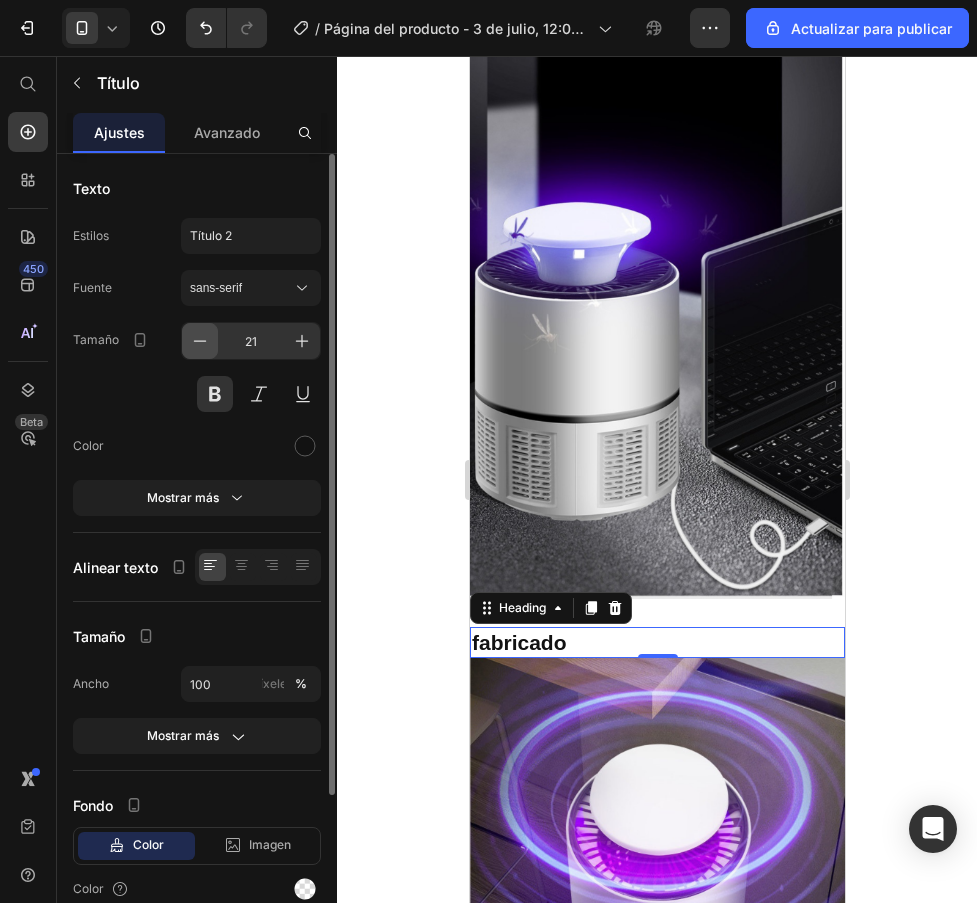 click 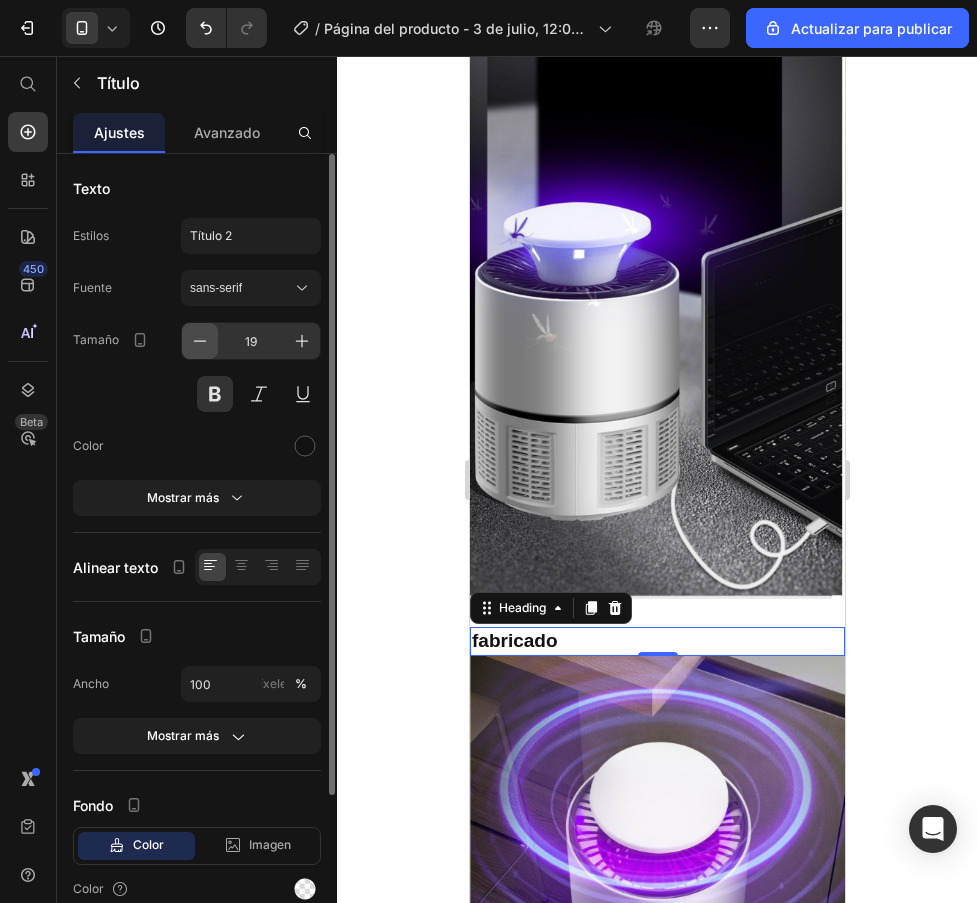 click 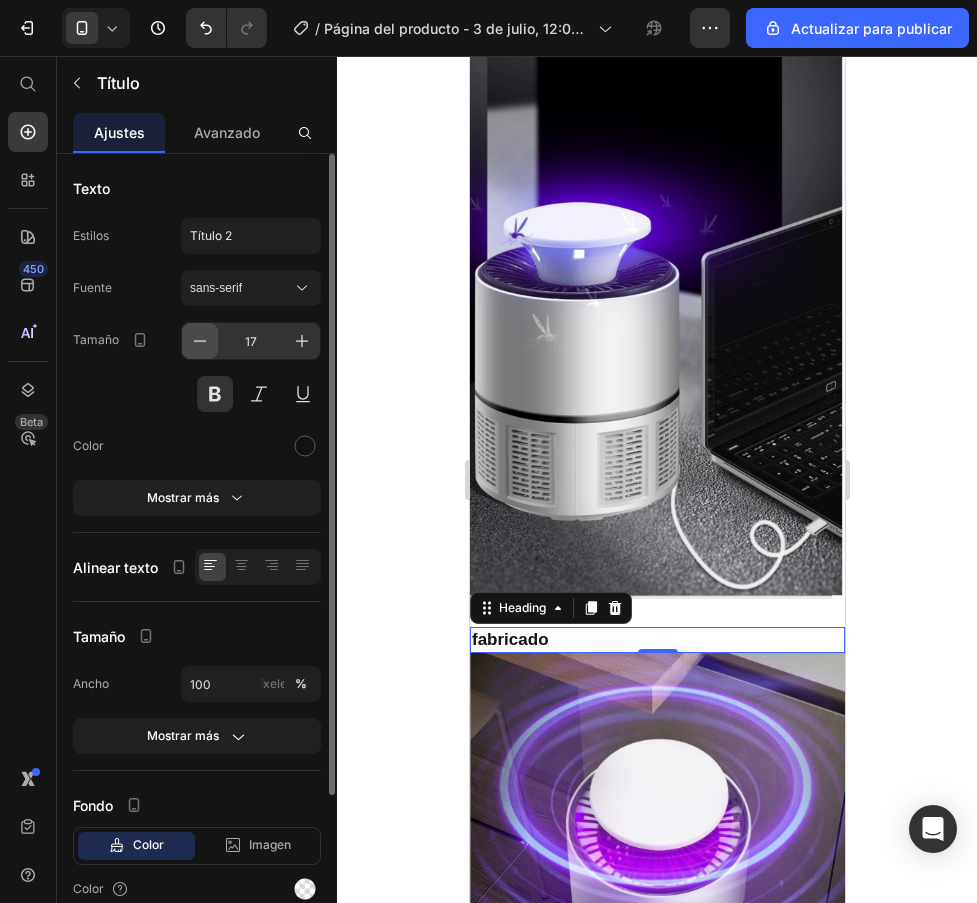 click 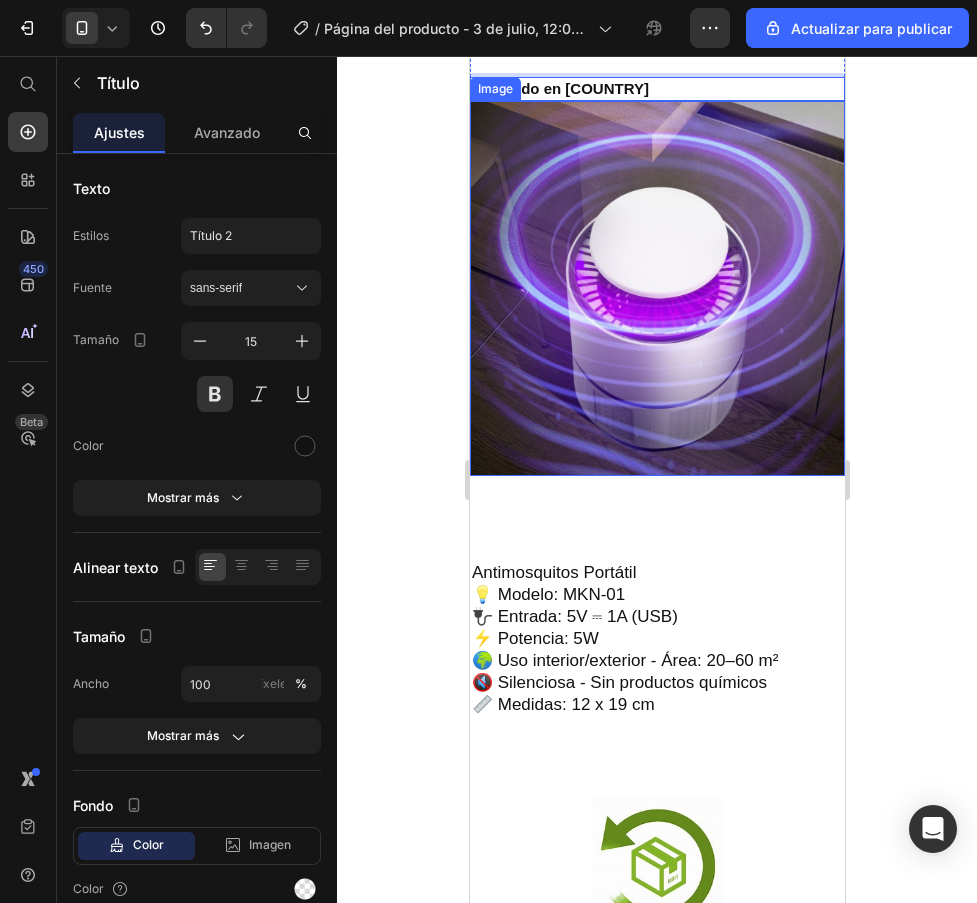 scroll, scrollTop: 4283, scrollLeft: 0, axis: vertical 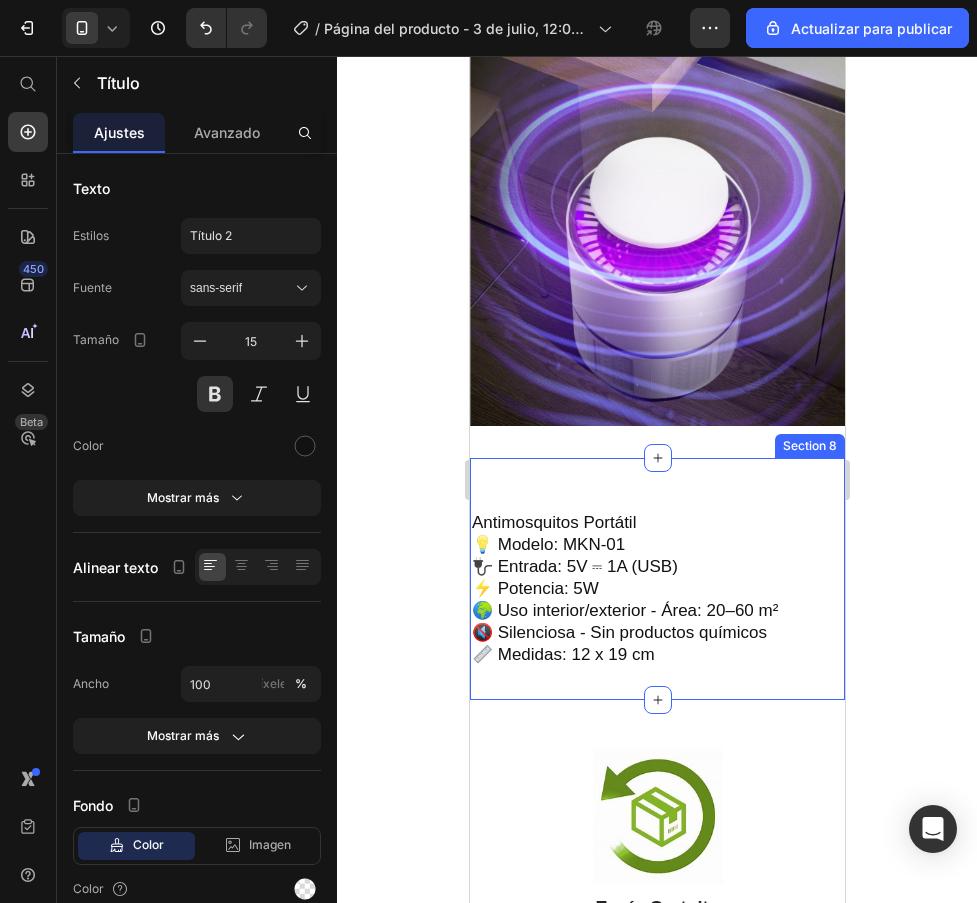 click on "Heading Row Antimosquitos Portátil 💡 Modelo: MKN-01 🔌 Entrada: 5V ⎓ 1A (USB) ⚡ Potencia: 5W 🌍 Uso interior/exterior - Área: 20–60 m² 🔇 Silenciosa - Sin productos químicos 📏 Medidas: 12 x 19 cm Heading Section 8" at bounding box center [656, 579] 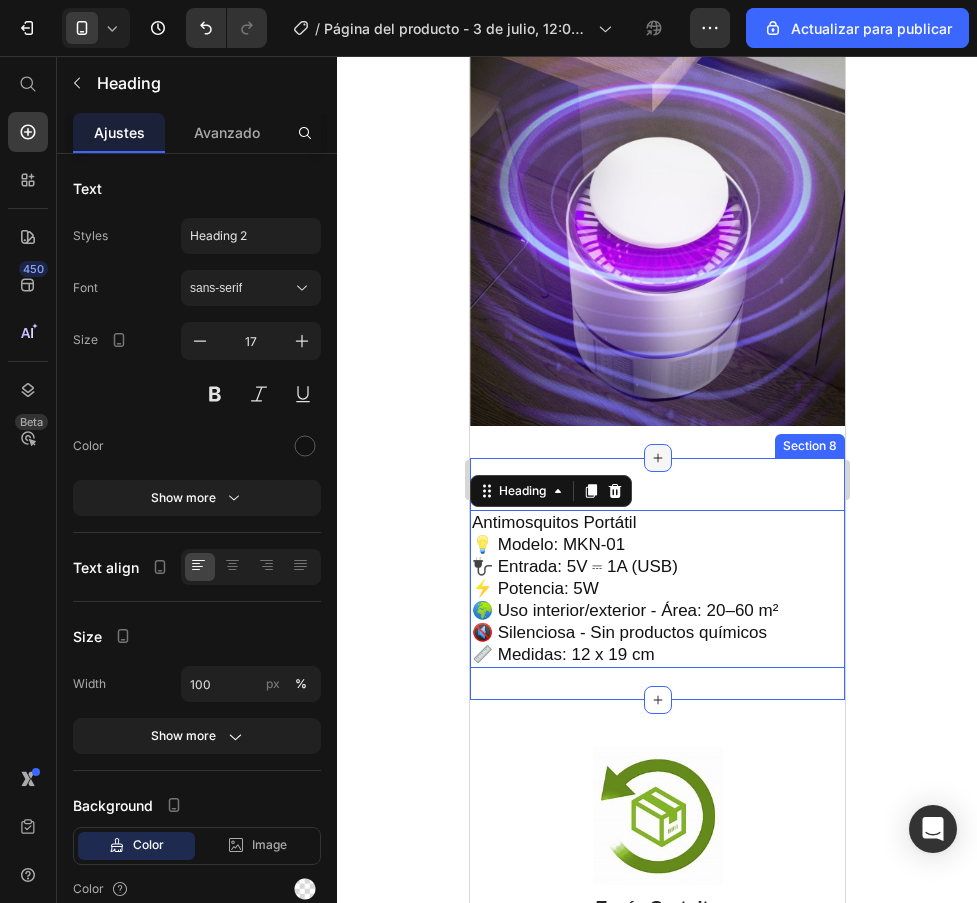 drag, startPoint x: 652, startPoint y: 491, endPoint x: 660, endPoint y: 442, distance: 49.648766 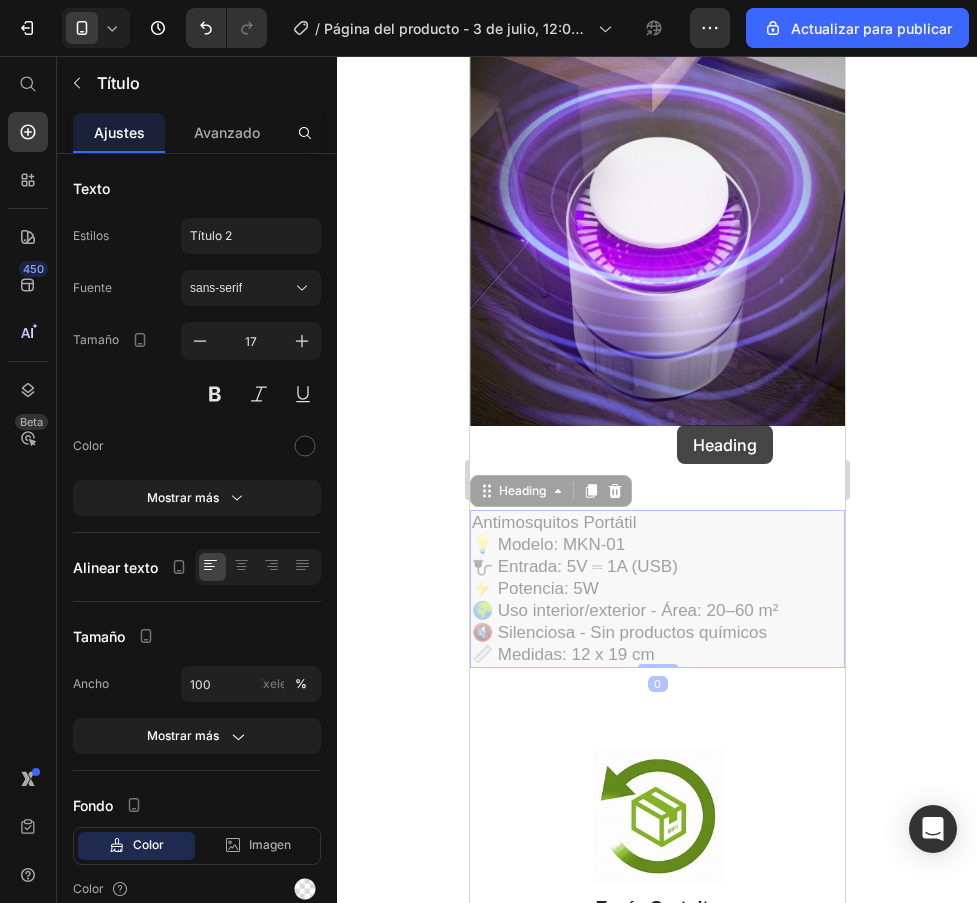 drag, startPoint x: 665, startPoint y: 528, endPoint x: 677, endPoint y: 422, distance: 106.677086 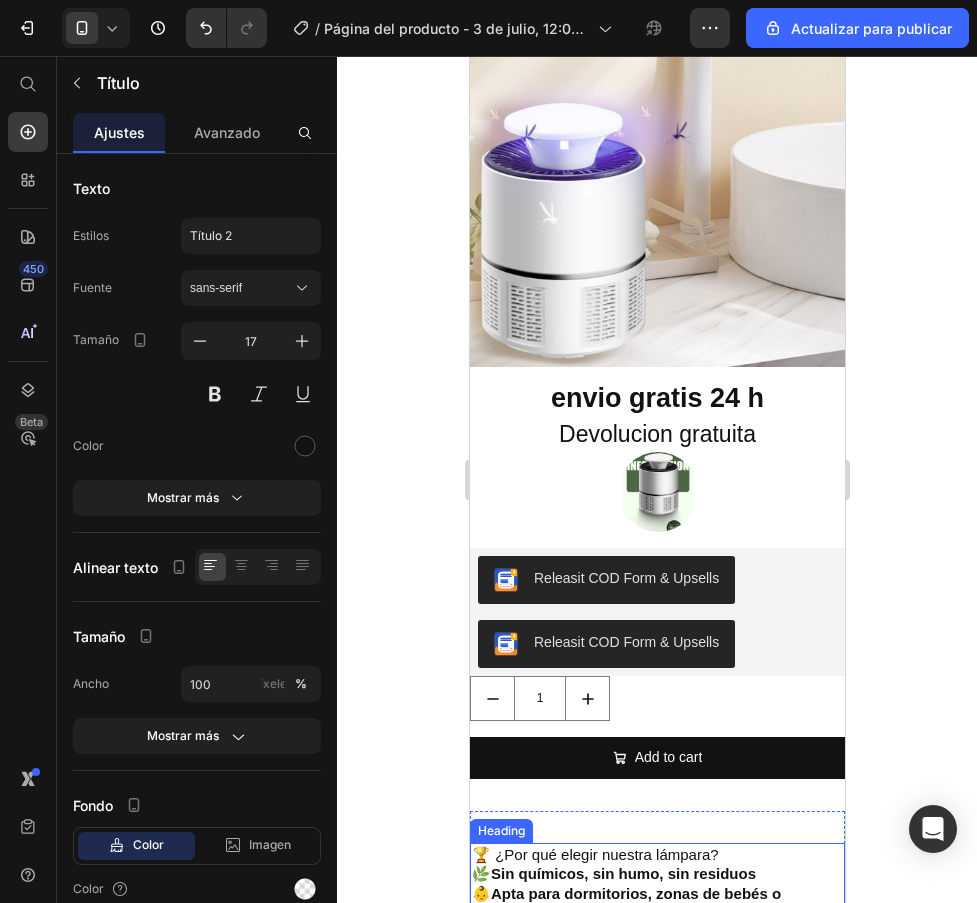scroll, scrollTop: 483, scrollLeft: 0, axis: vertical 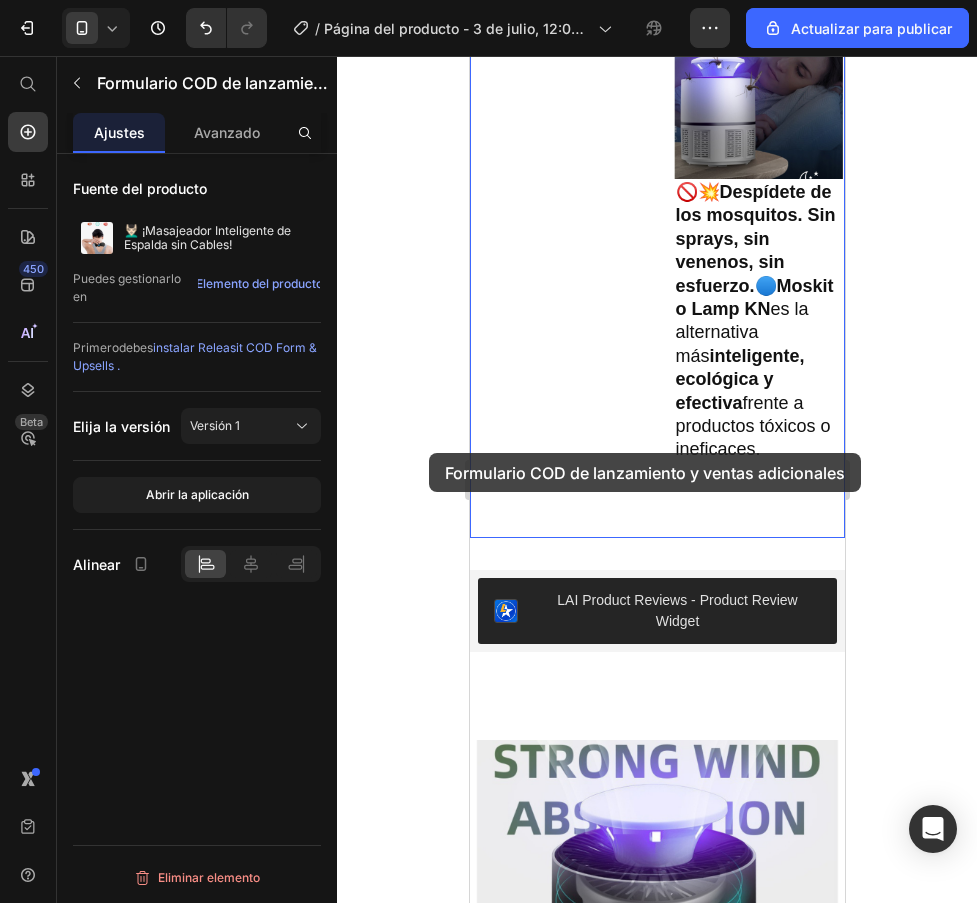 drag, startPoint x: 657, startPoint y: 617, endPoint x: 898, endPoint y: 509, distance: 264.09277 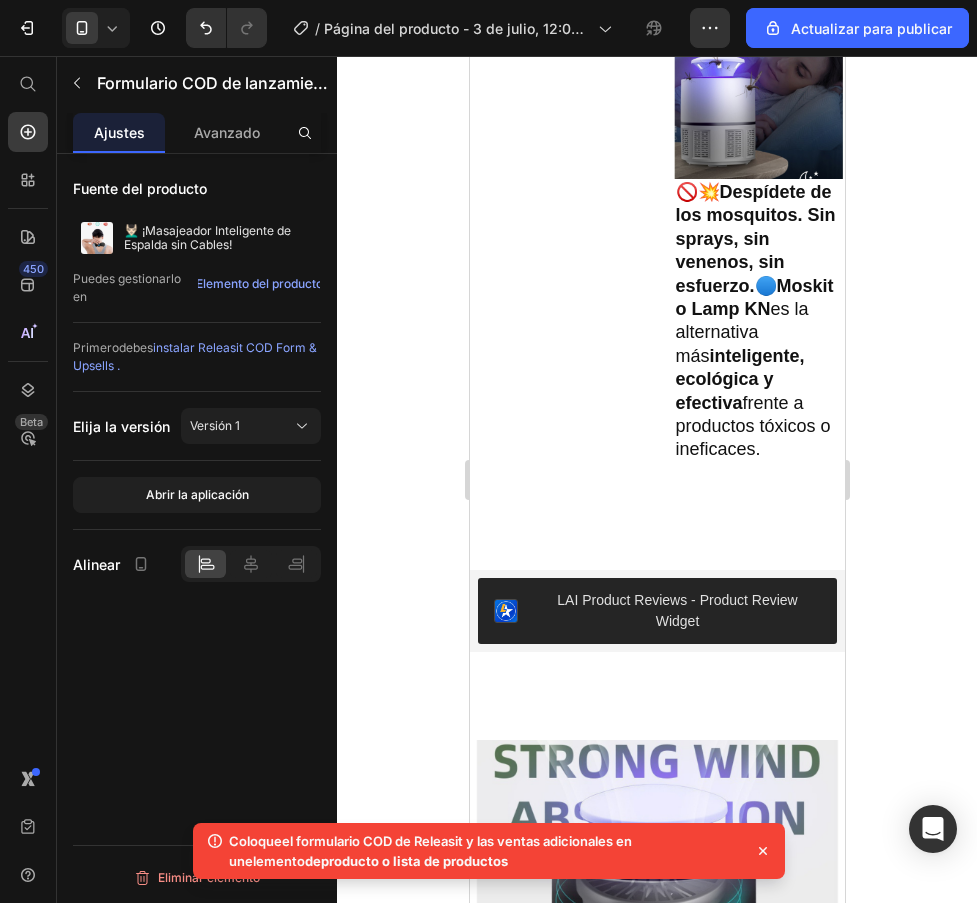 click 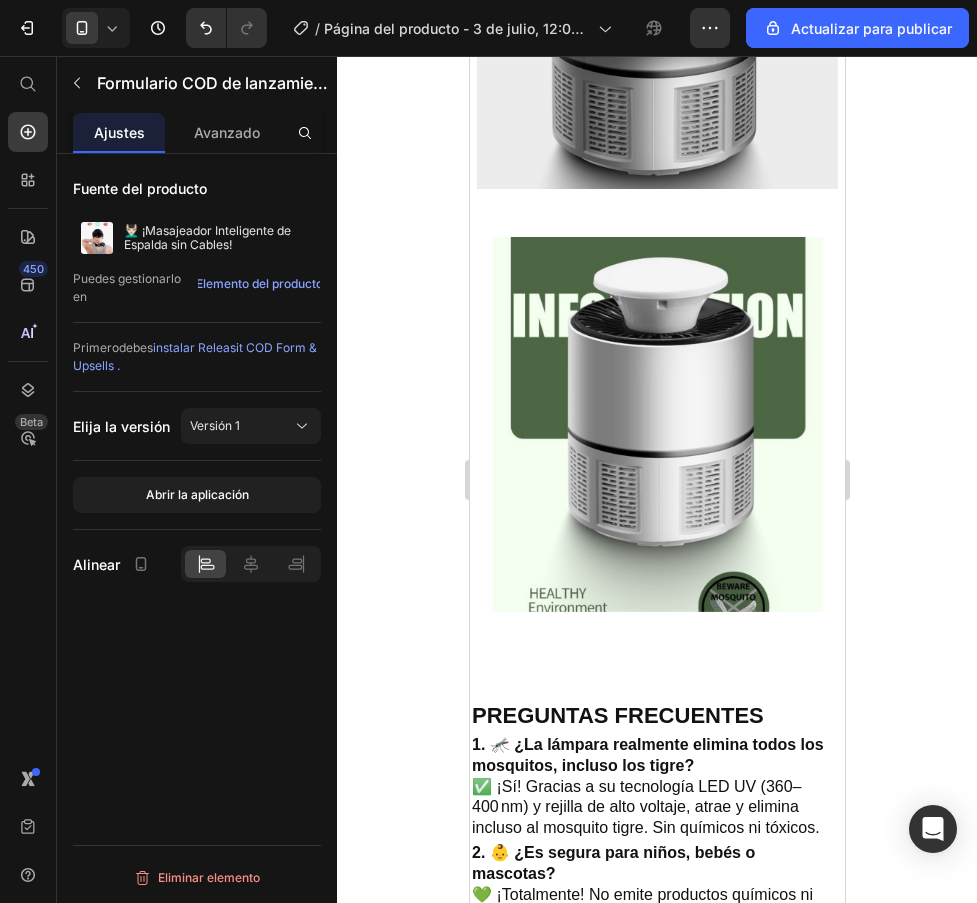 scroll, scrollTop: 2753, scrollLeft: 0, axis: vertical 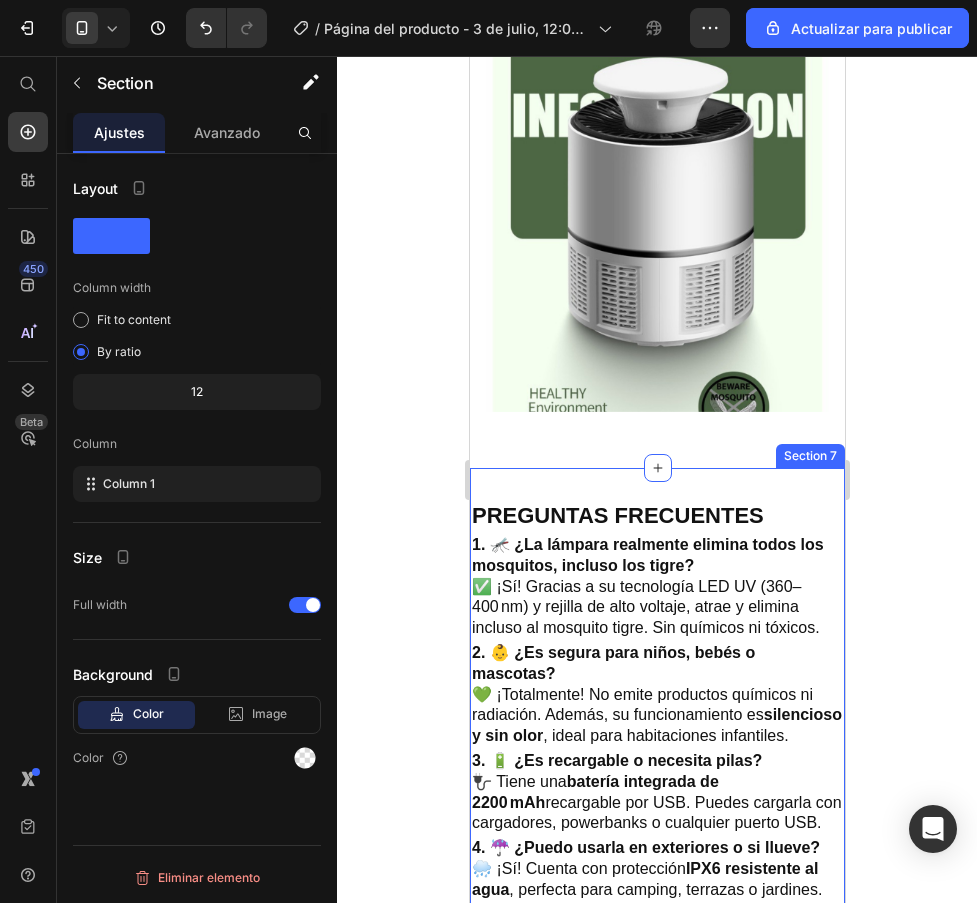 click on "PREGUNTAS FRECUENTES Heading 1. 🦟 ¿La lámpara realmente elimina todos los mosquitos, incluso los tigre? ✅ ¡Sí! Gracias a su tecnología LED UV (360–400 nm) y rejilla de alto voltaje, atrae y elimina incluso al mosquito tigre. Sin químicos ni tóxicos. Heading Row 2. 👶 ¿Es segura para niños, bebés o mascotas? 💚 ¡Totalmente! No emite productos químicos ni radiación. Además, su funcionamiento es  silencioso y sin olor , ideal para habitaciones infantiles. Heading 3. 🔋 ¿Es recargable o necesita pilas? 🔌 Tiene una  batería integrada de 2200 mAh  recargable por USB. Puedes cargarla con cargadores, powerbanks o cualquier puerto USB. Heading 4. ☔ ¿Puedo usarla en exteriores o si llueve? 🌧️ ¡Sí! Cuenta con protección  IPX6 resistente al agua , perfecta para camping, terrazas o jardines. Solo evita sumergirla por completo. Heading 5. 🌙 ¿Hace ruido durante la noche? 🔇 ¡No! Es  ultrasilenciosa Heading Image fabricado en [COUNTRY] Heading Row Image Row ⚡ Potencia: 5W" at bounding box center [656, 1324] 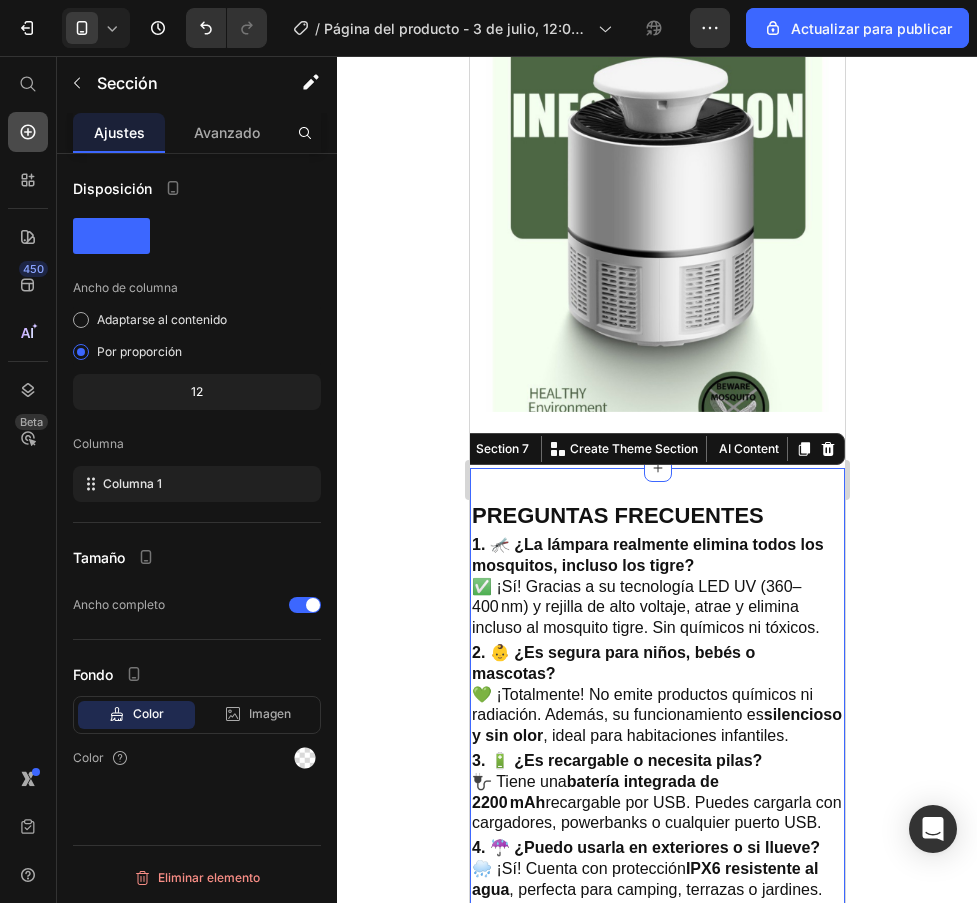 click 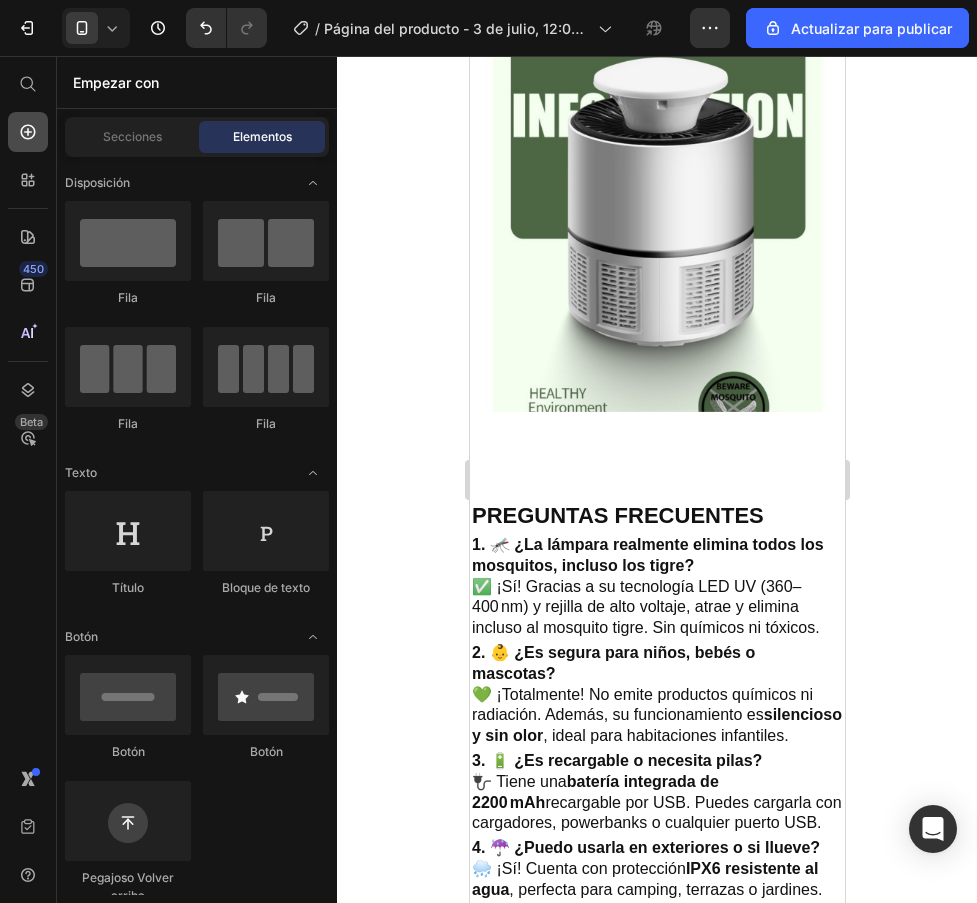 click 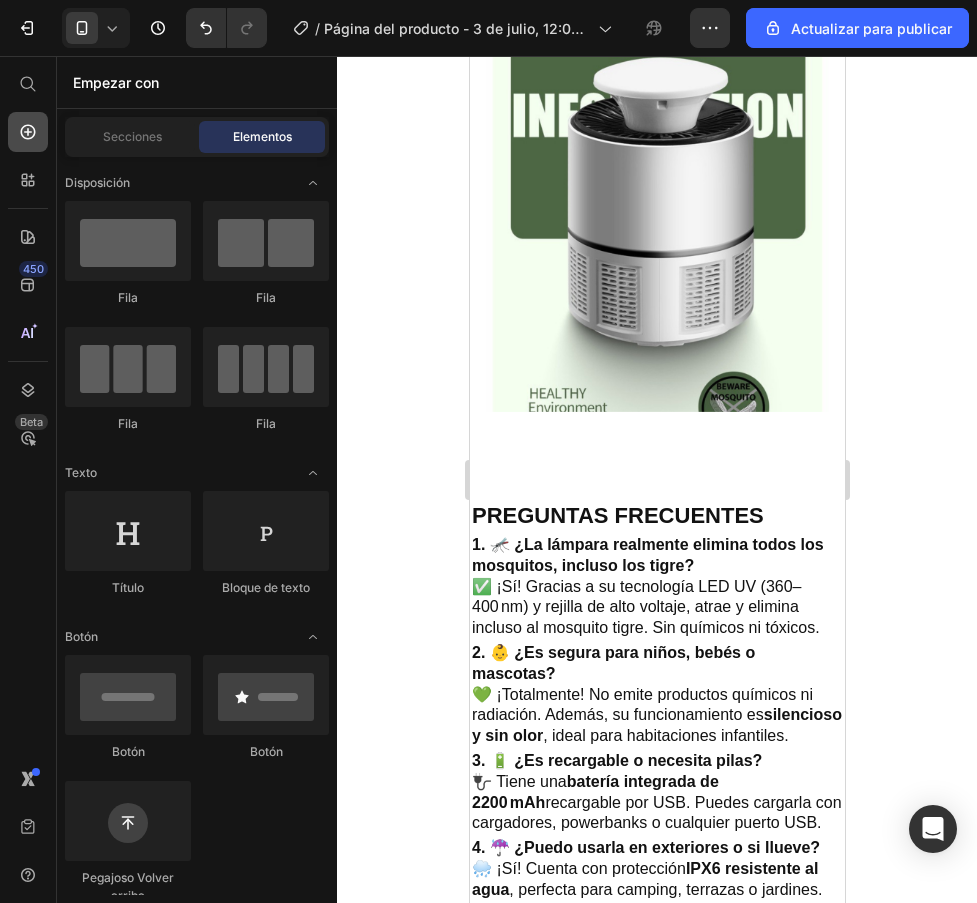 click 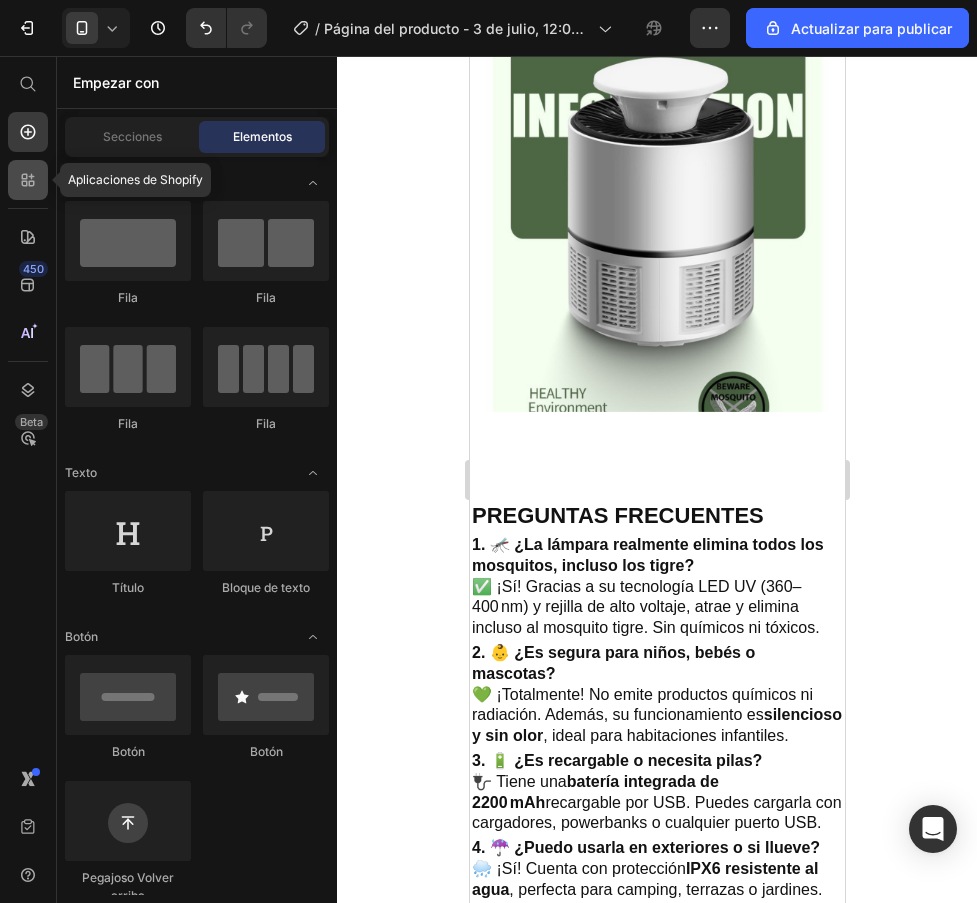 click 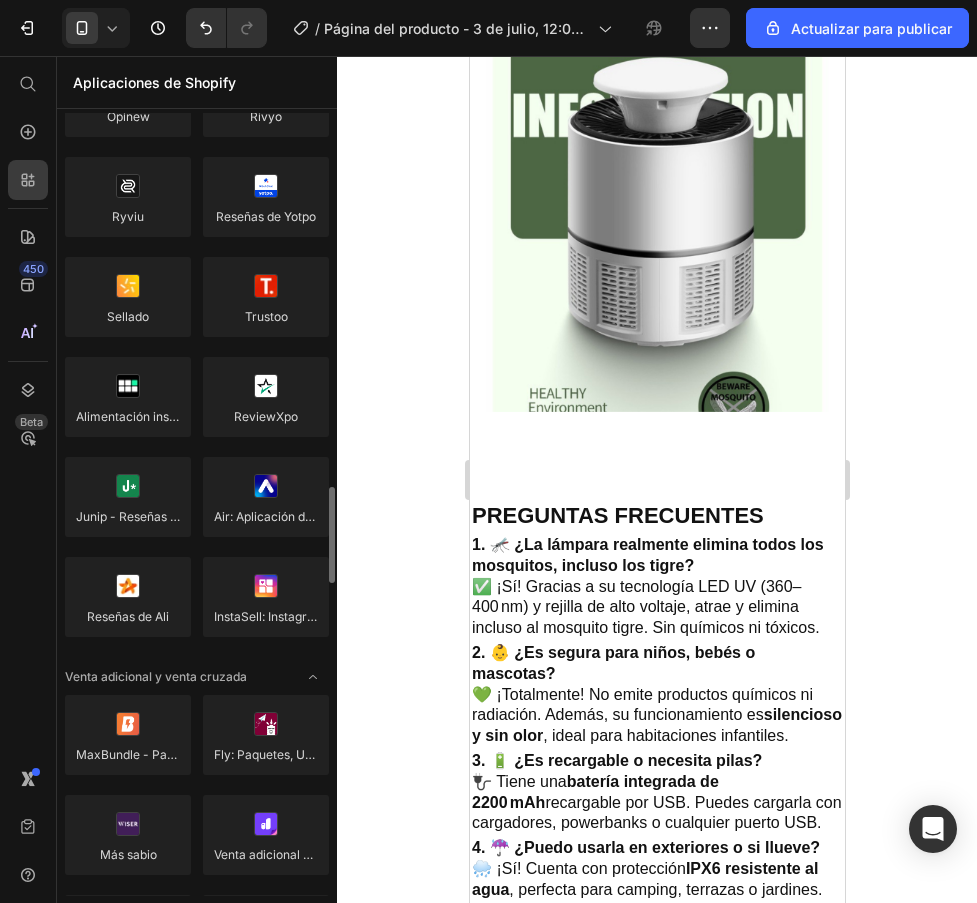 scroll, scrollTop: 700, scrollLeft: 0, axis: vertical 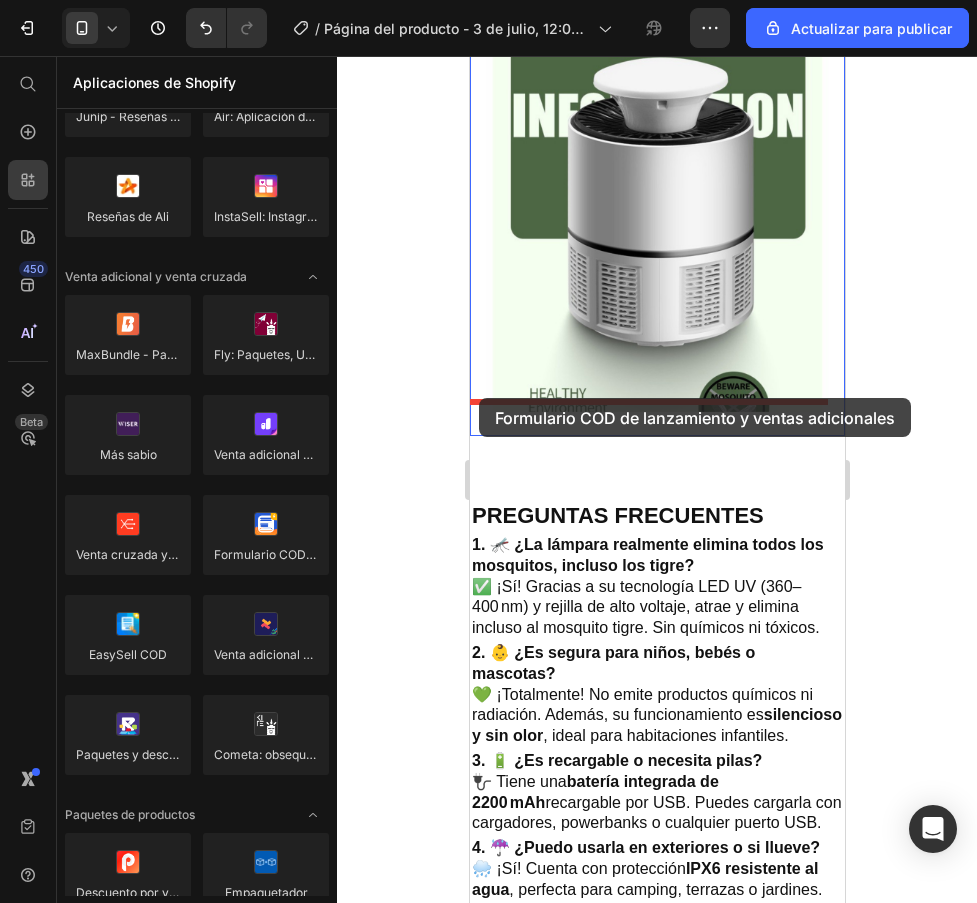 drag, startPoint x: 933, startPoint y: 520, endPoint x: 478, endPoint y: 398, distance: 471.07217 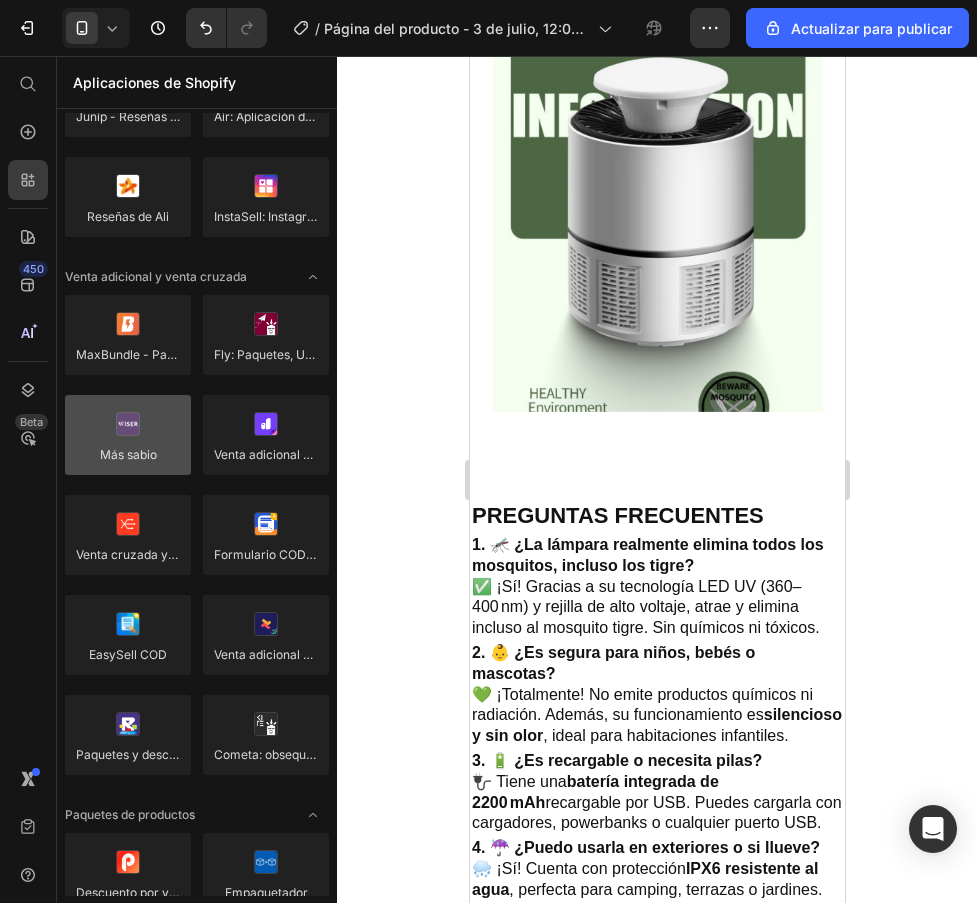 scroll, scrollTop: 400, scrollLeft: 0, axis: vertical 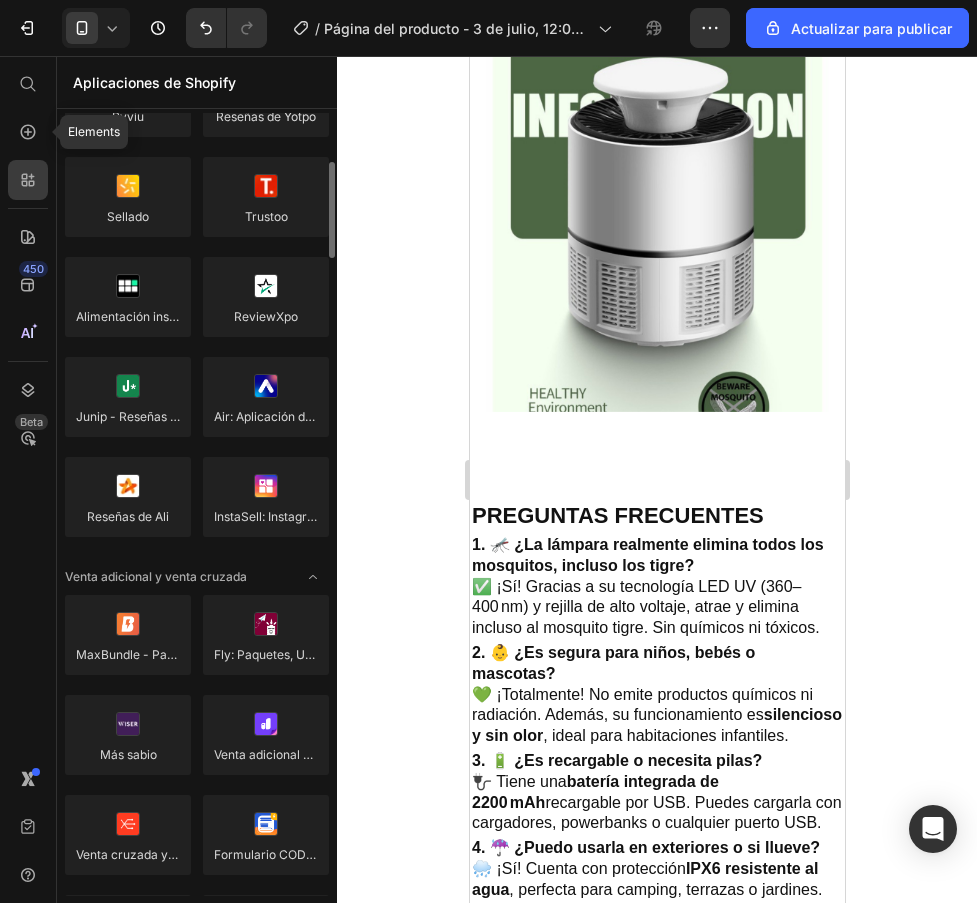 click 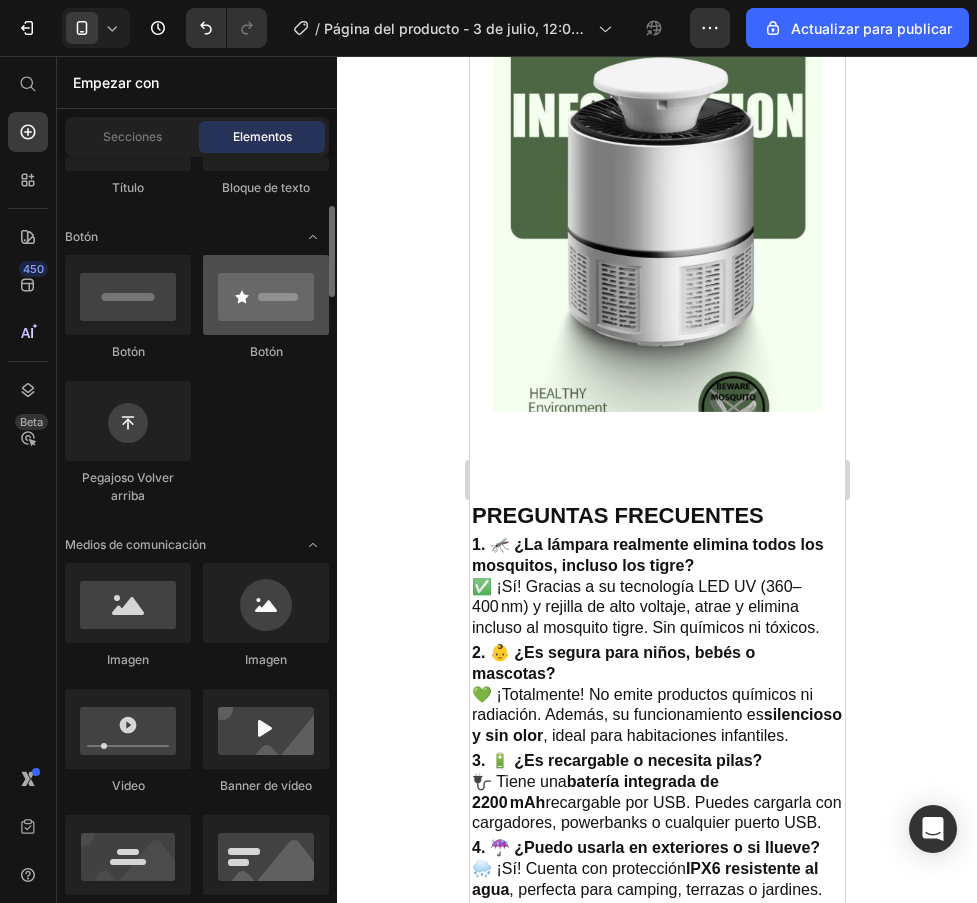click at bounding box center [266, 295] 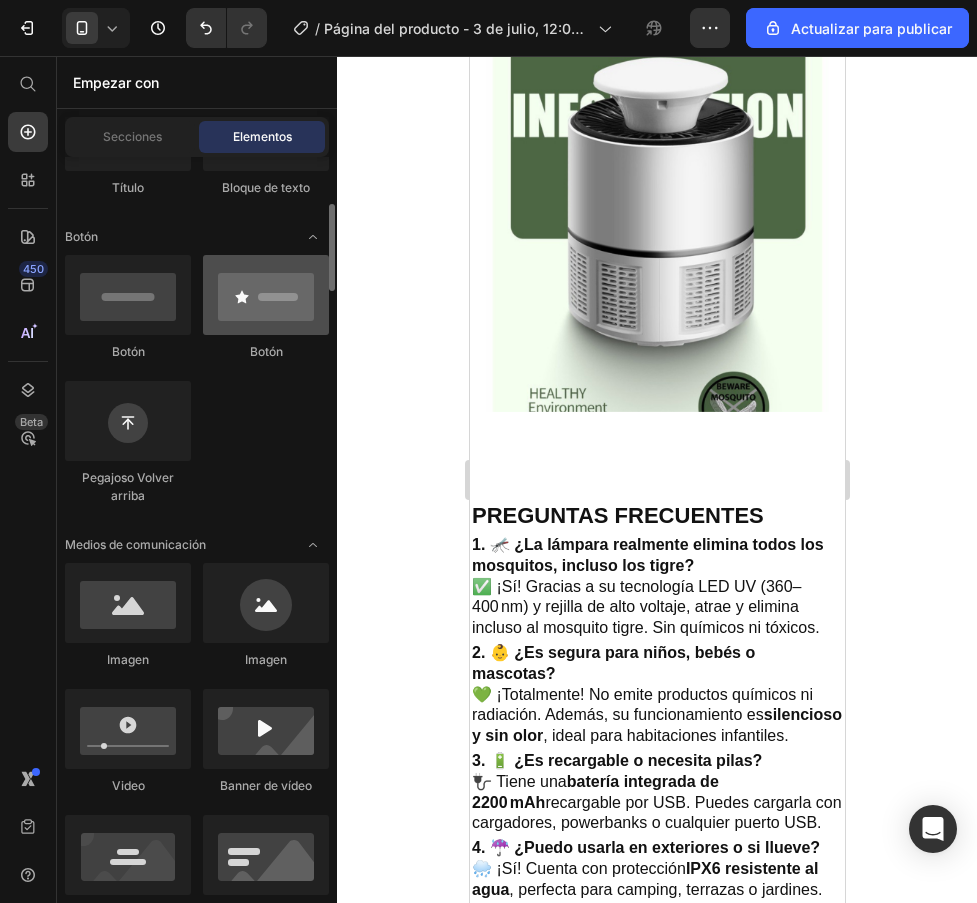 click at bounding box center [266, 295] 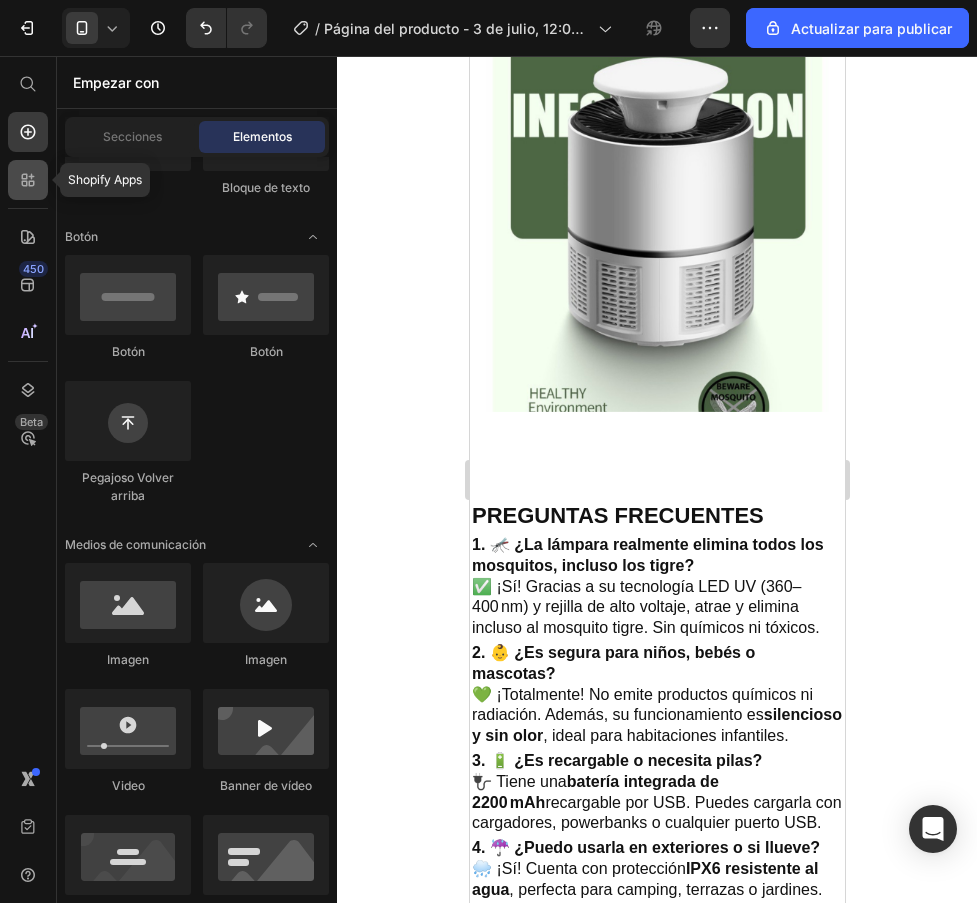 click 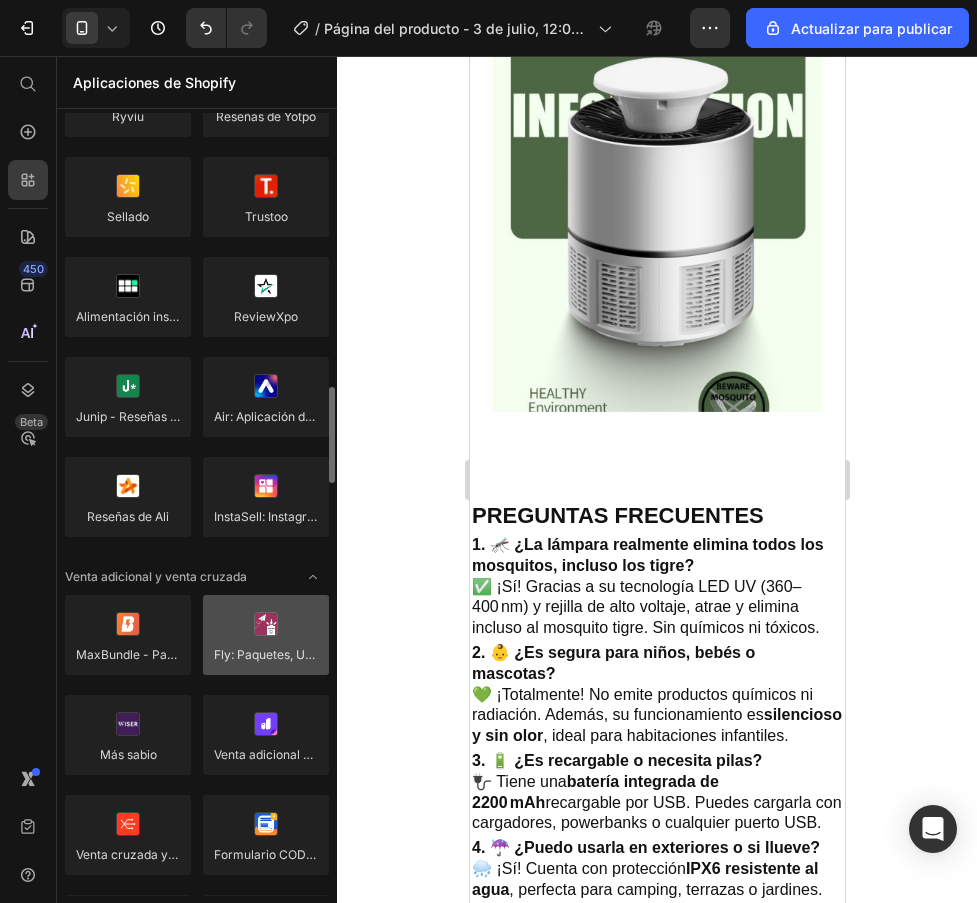 scroll, scrollTop: 600, scrollLeft: 0, axis: vertical 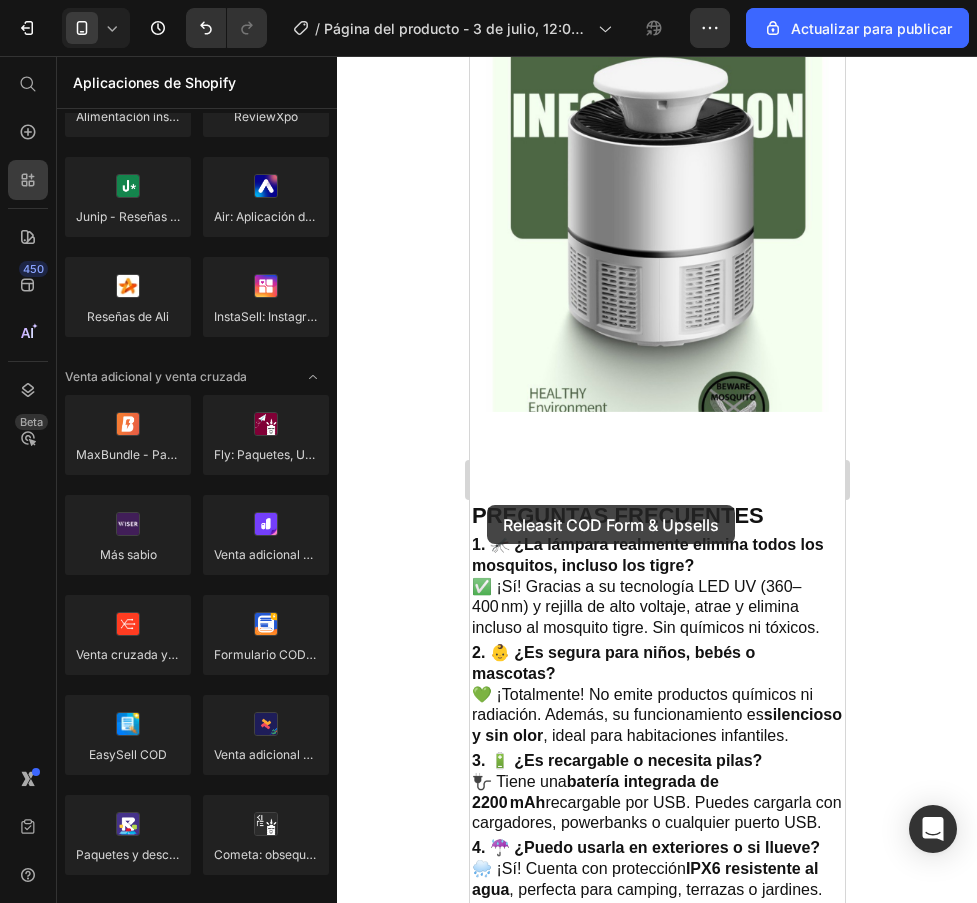 drag, startPoint x: 738, startPoint y: 689, endPoint x: 616, endPoint y: 419, distance: 296.28366 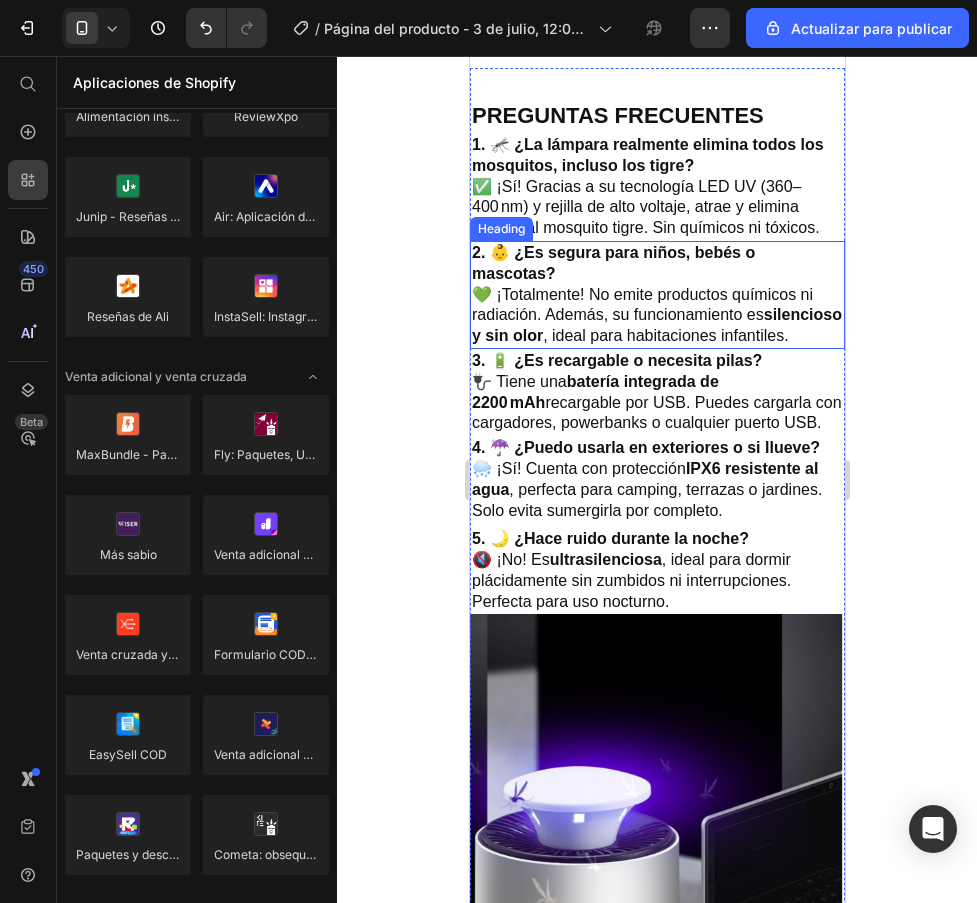 scroll, scrollTop: 3353, scrollLeft: 0, axis: vertical 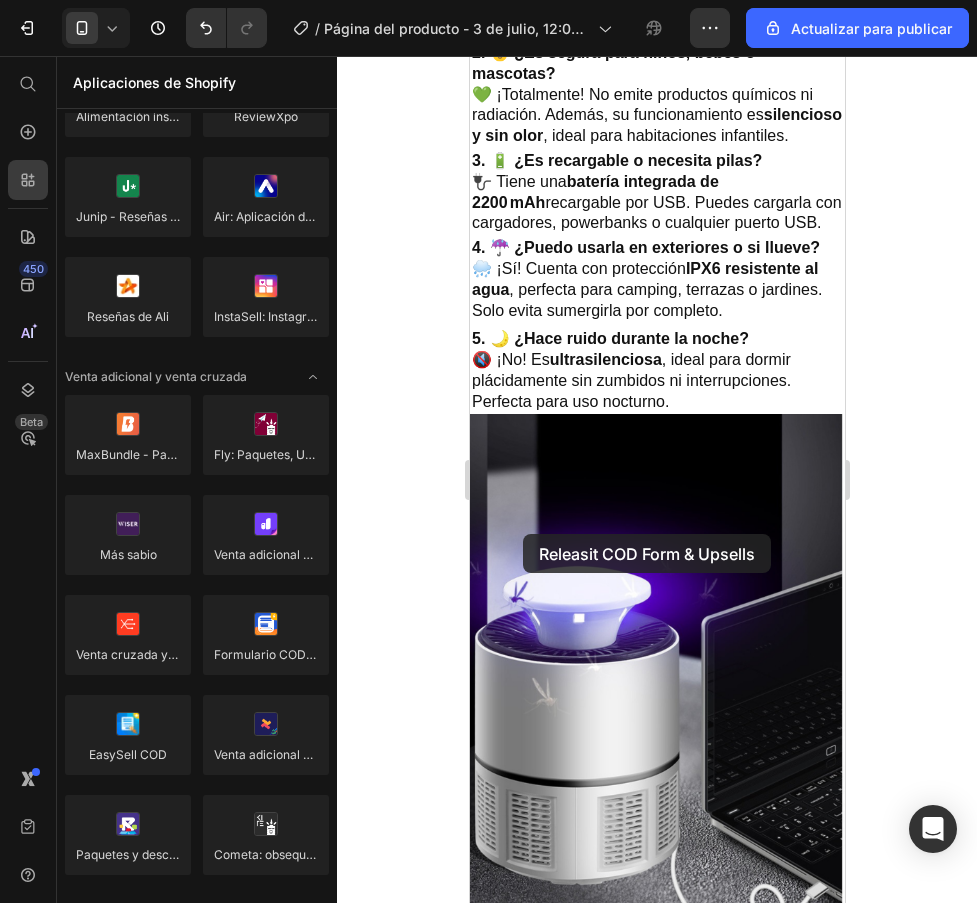 drag, startPoint x: 733, startPoint y: 694, endPoint x: 607, endPoint y: 423, distance: 298.8595 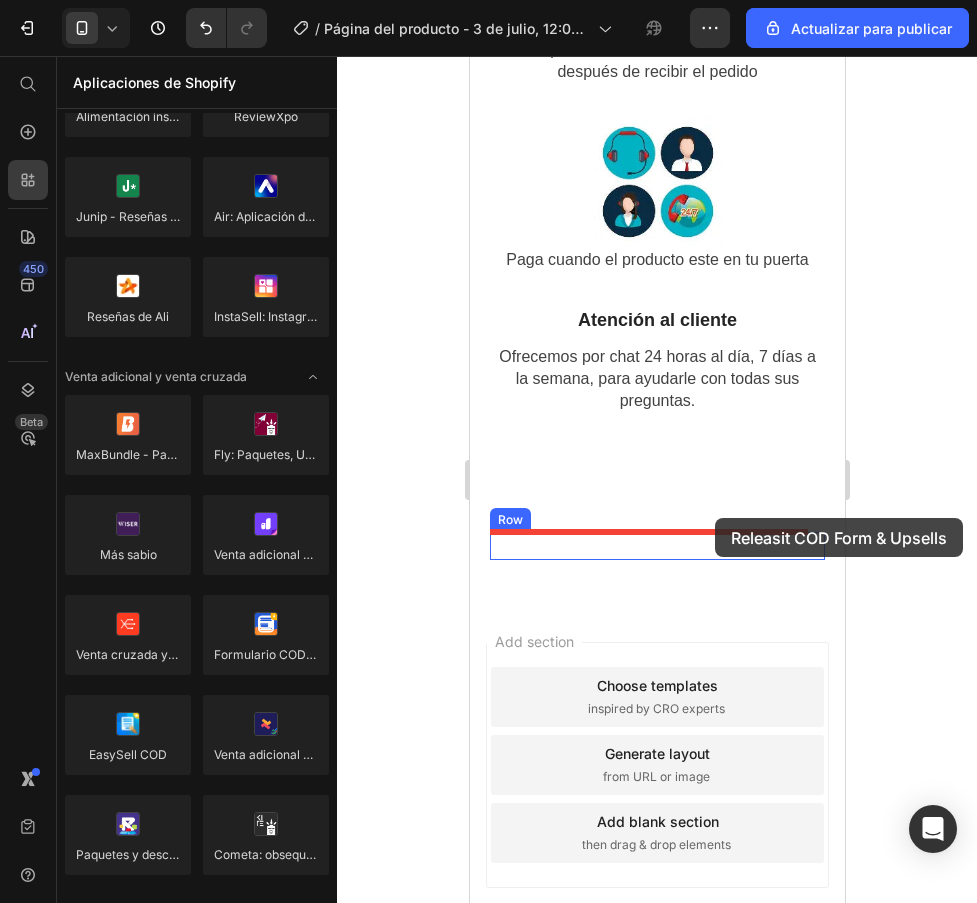 scroll, scrollTop: 5628, scrollLeft: 0, axis: vertical 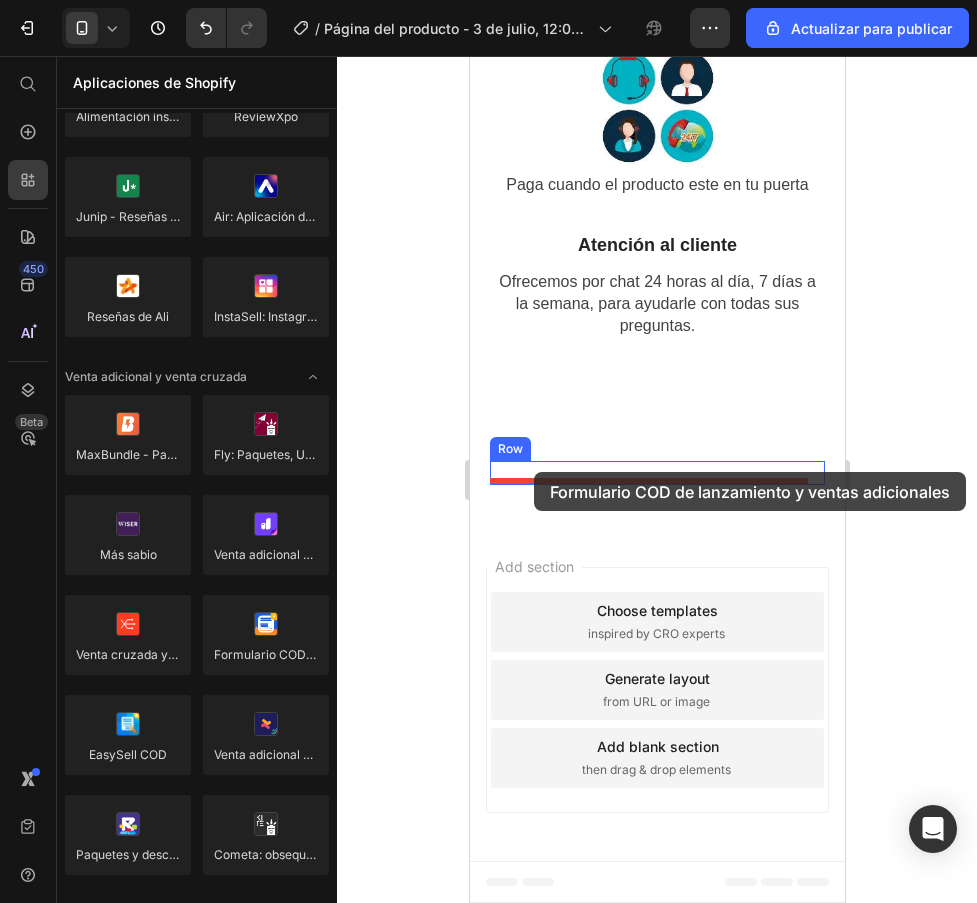 drag, startPoint x: 731, startPoint y: 690, endPoint x: 533, endPoint y: 472, distance: 294.4962 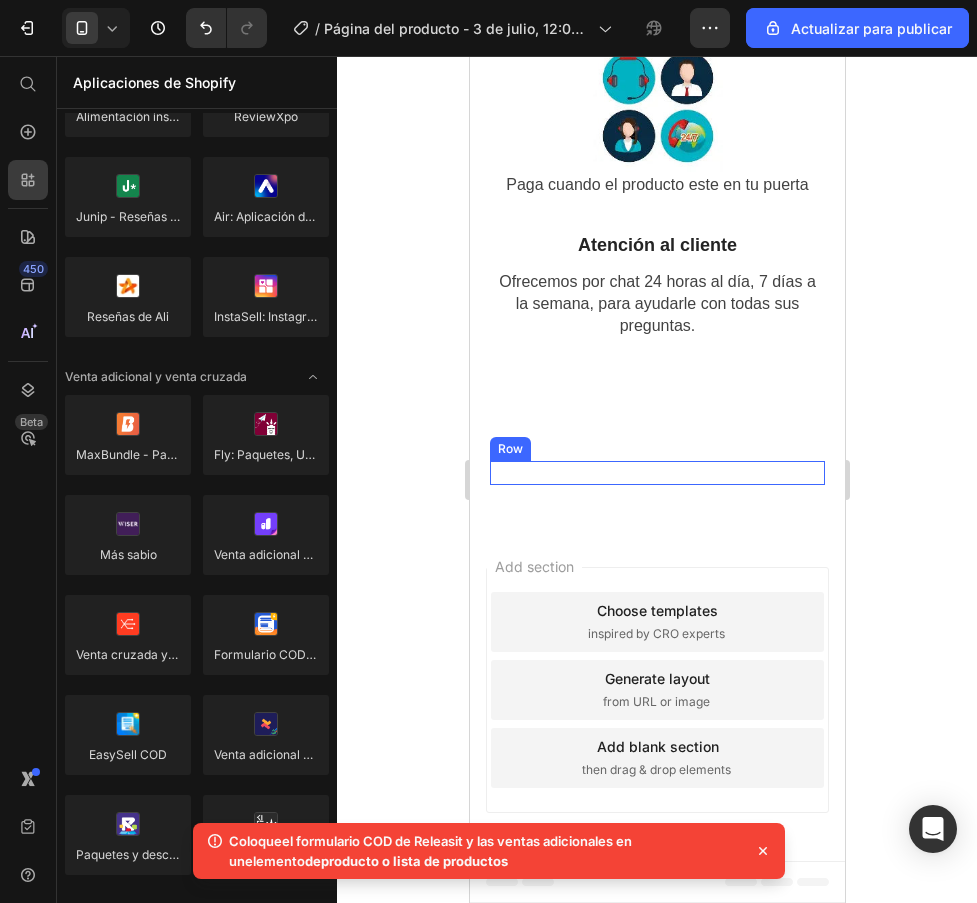 click on "Heading Row Heading" at bounding box center [656, 473] 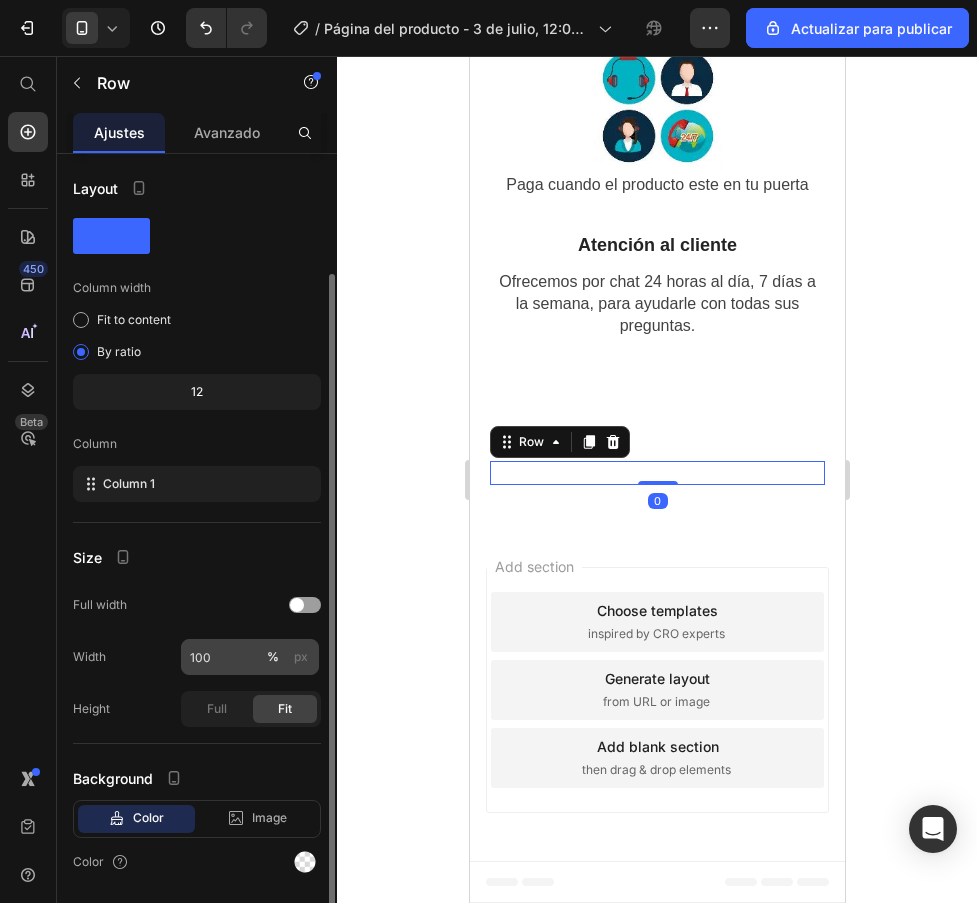 scroll, scrollTop: 62, scrollLeft: 0, axis: vertical 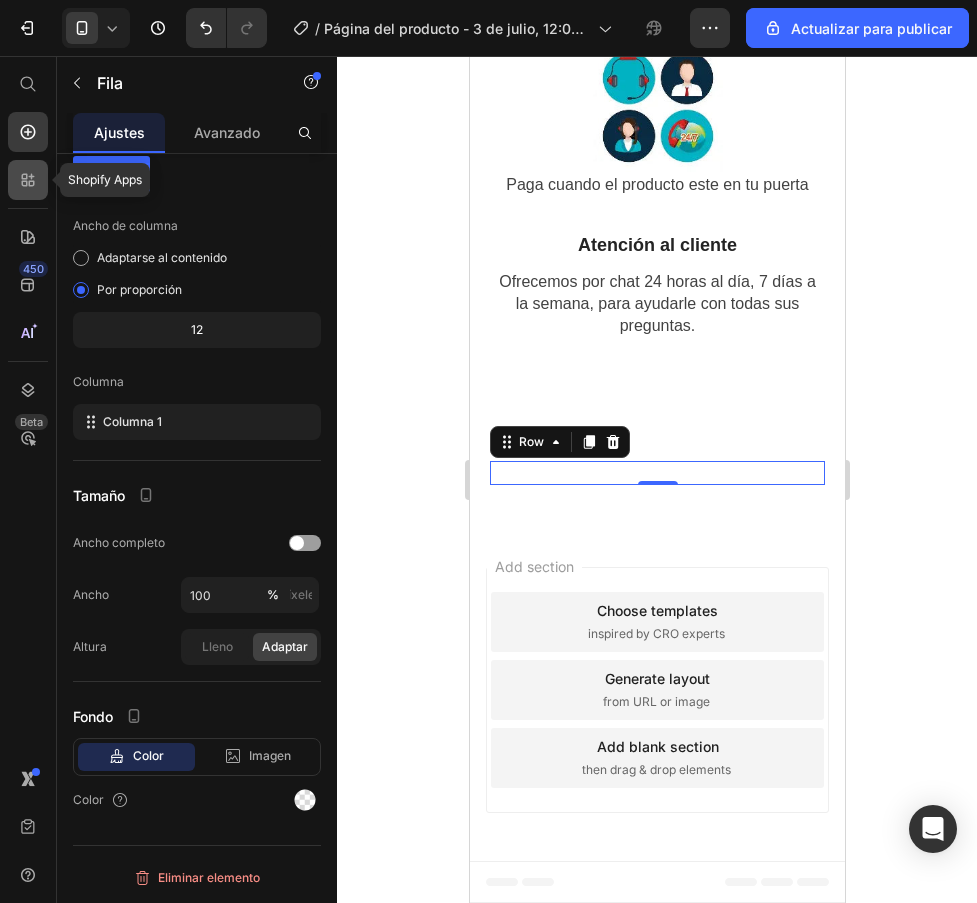 drag, startPoint x: 22, startPoint y: 176, endPoint x: 268, endPoint y: 478, distance: 389.5125 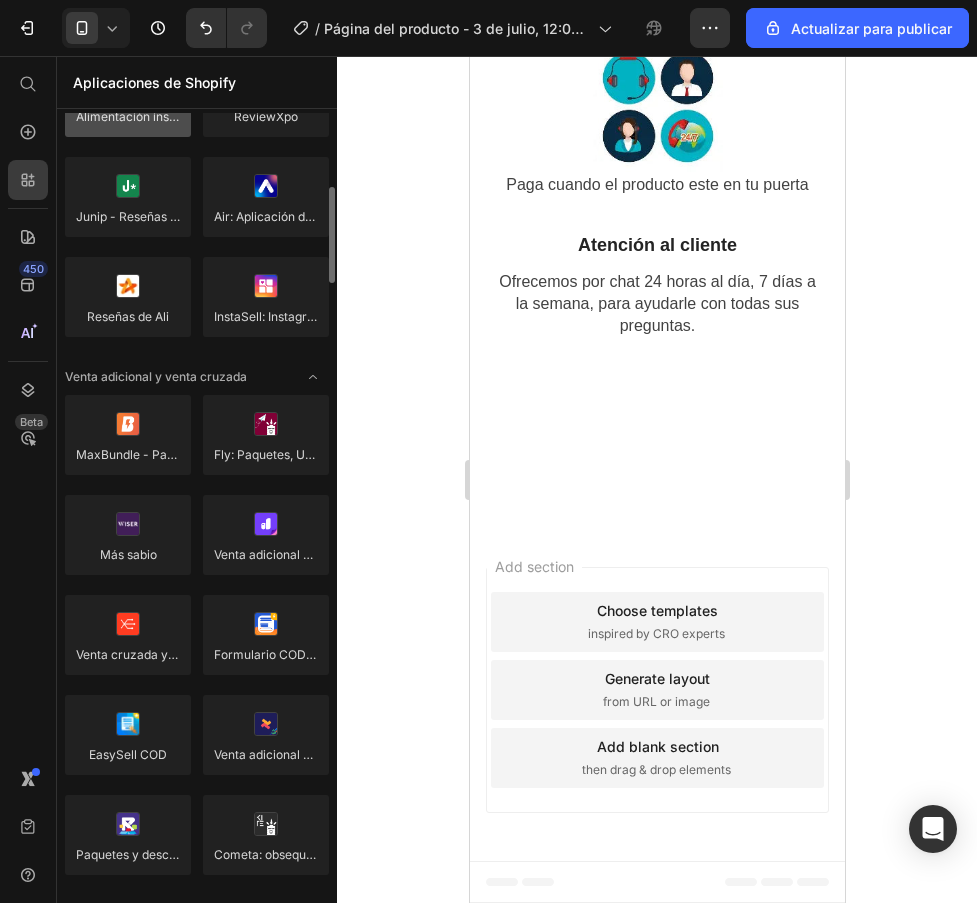 click at bounding box center (128, 97) 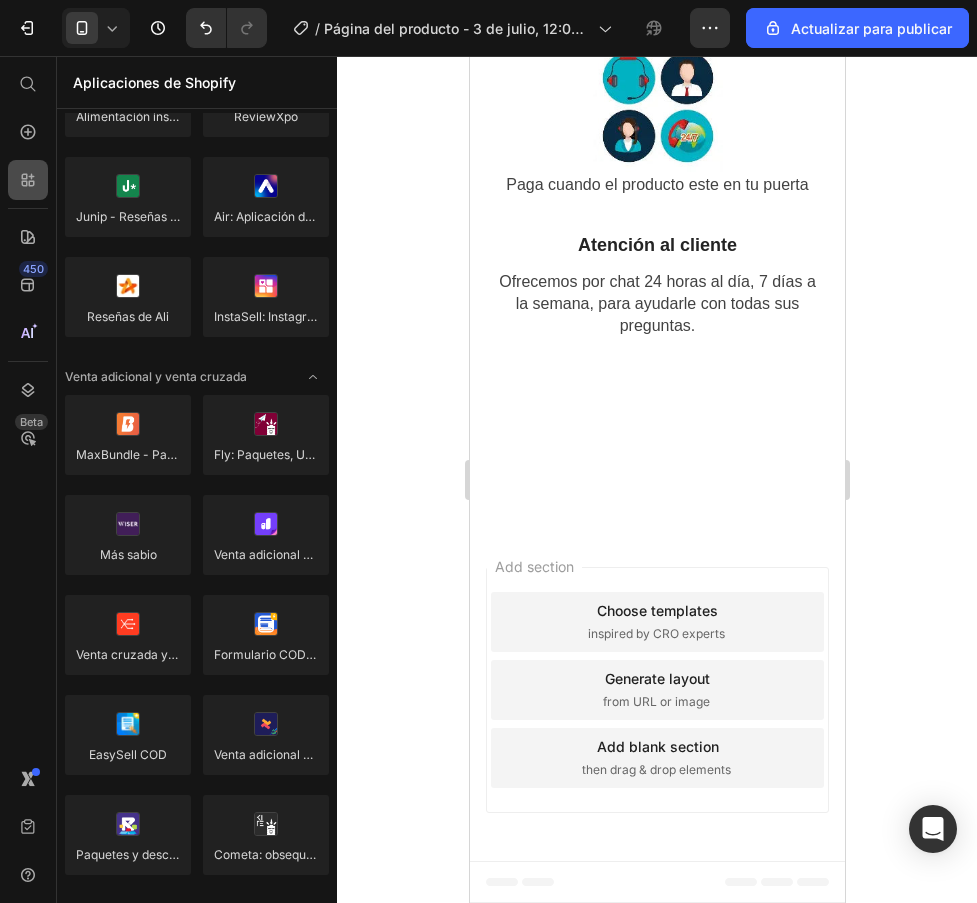 click 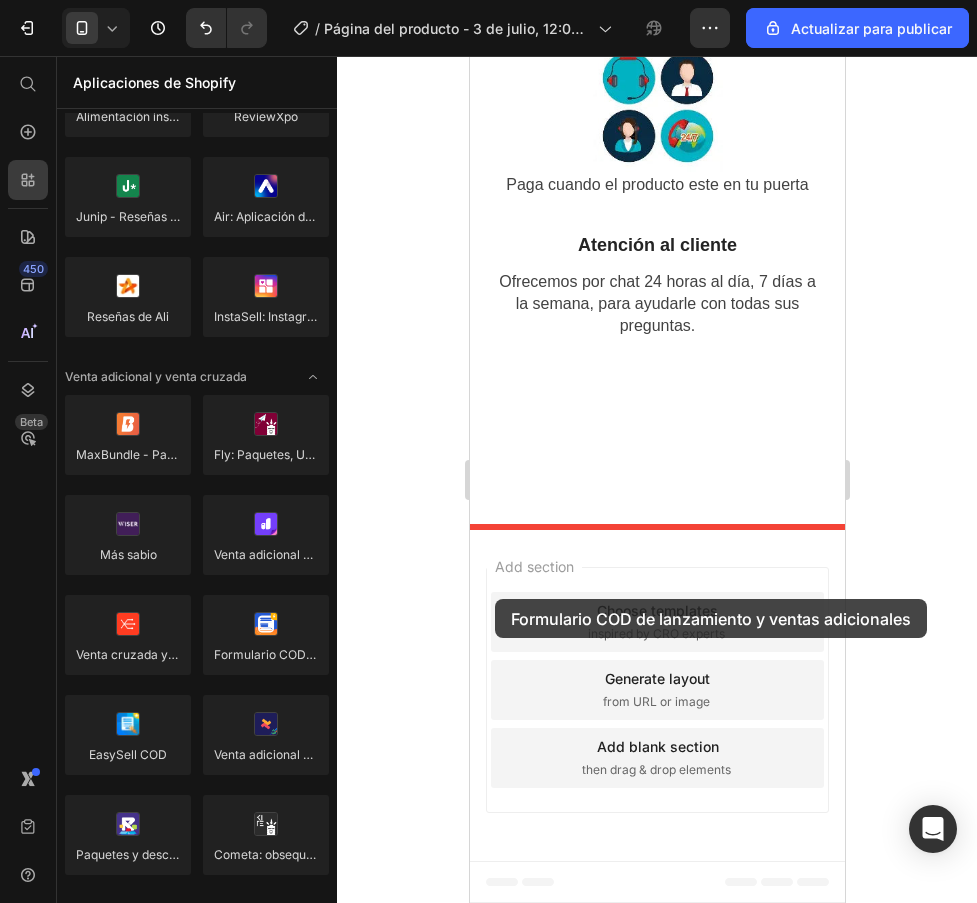 drag, startPoint x: 728, startPoint y: 701, endPoint x: 493, endPoint y: 599, distance: 256.18158 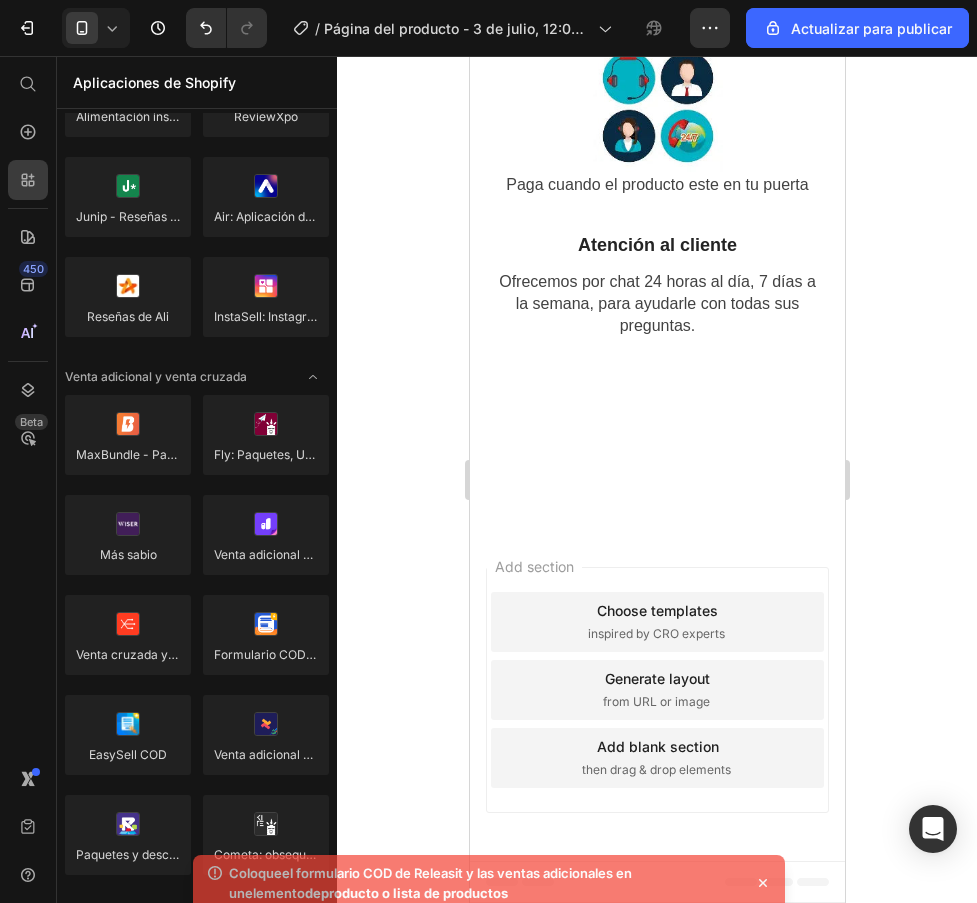 click on "Coloque  el formulario COD de Releasit y las ventas adicionales en un  elemento  de  producto o lista de productos" 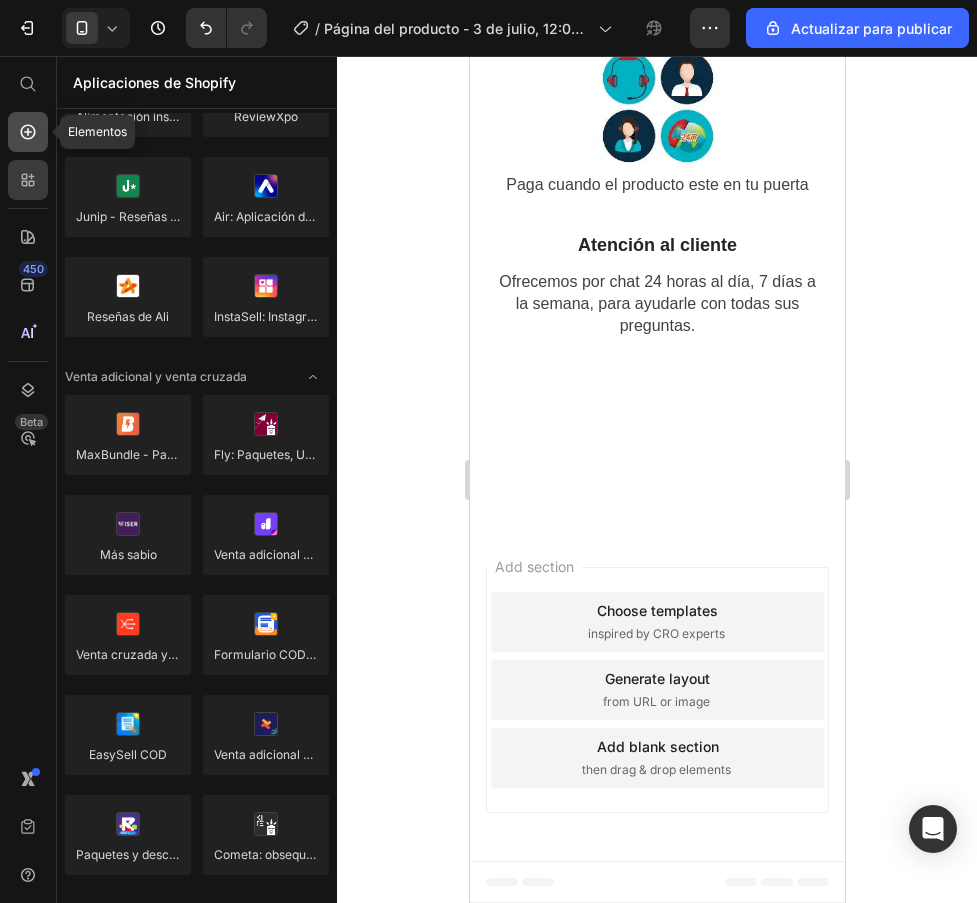 click 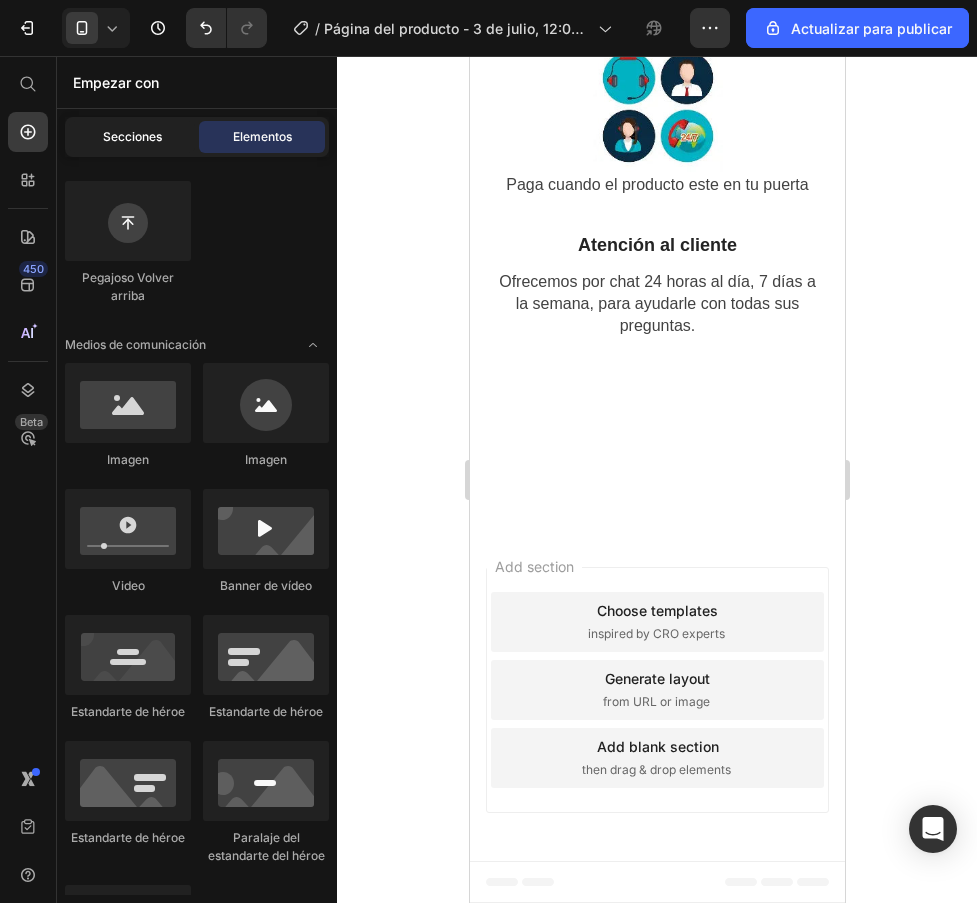 click on "Secciones" at bounding box center (132, 136) 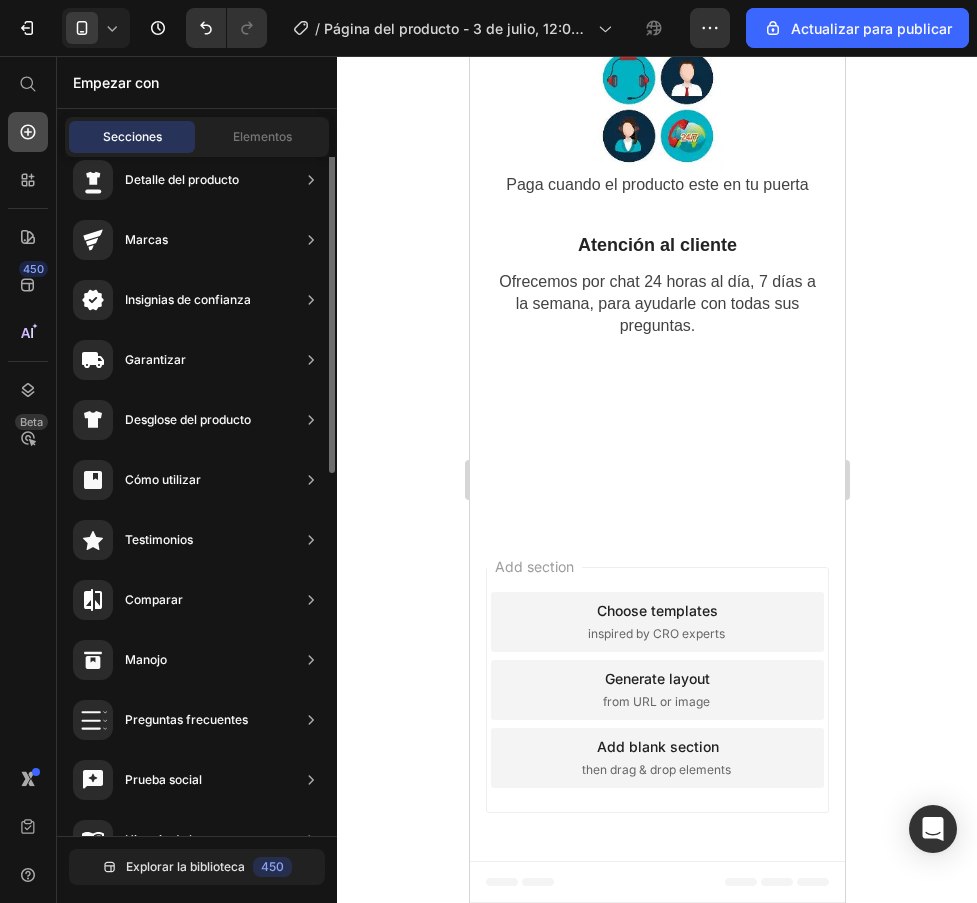 scroll, scrollTop: 0, scrollLeft: 0, axis: both 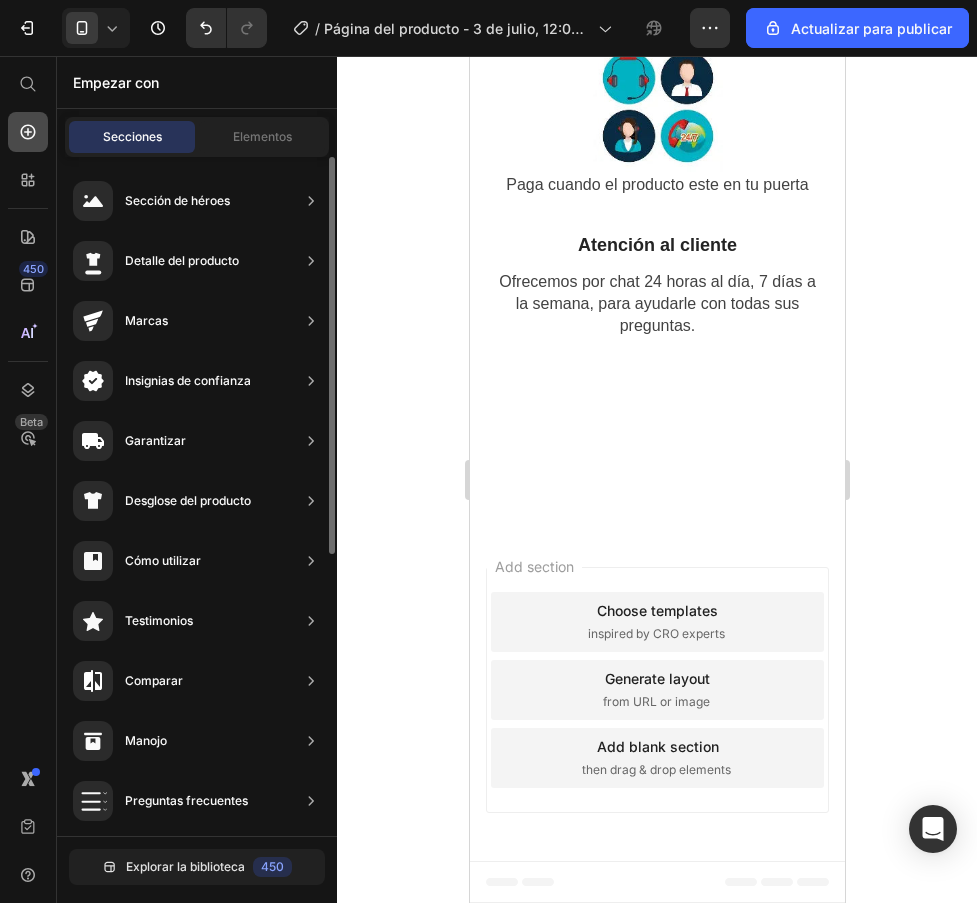 click 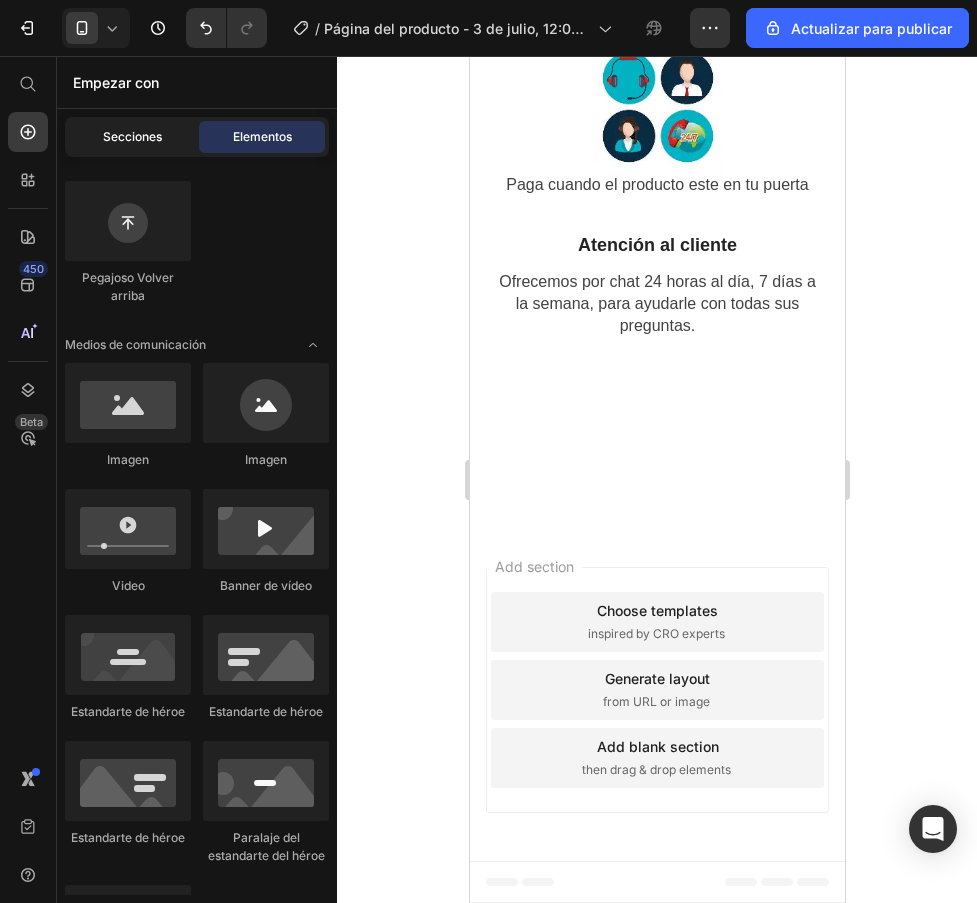click on "Secciones" at bounding box center (132, 136) 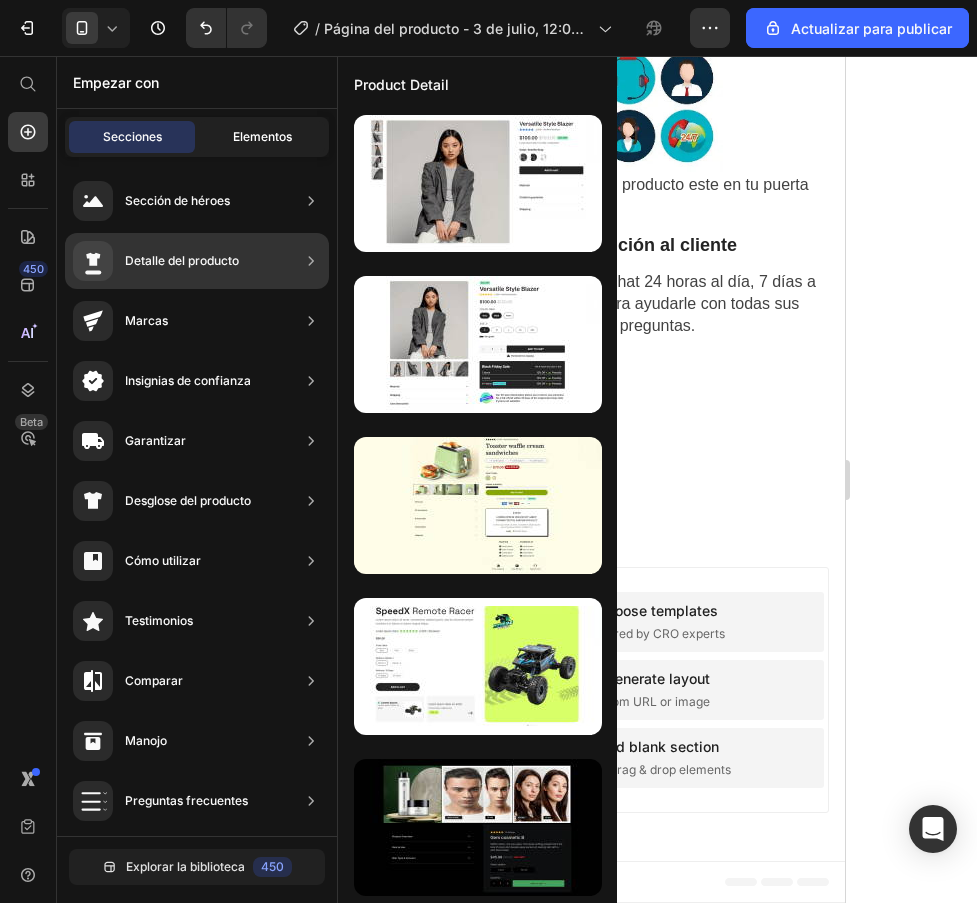 click on "Elementos" at bounding box center (262, 136) 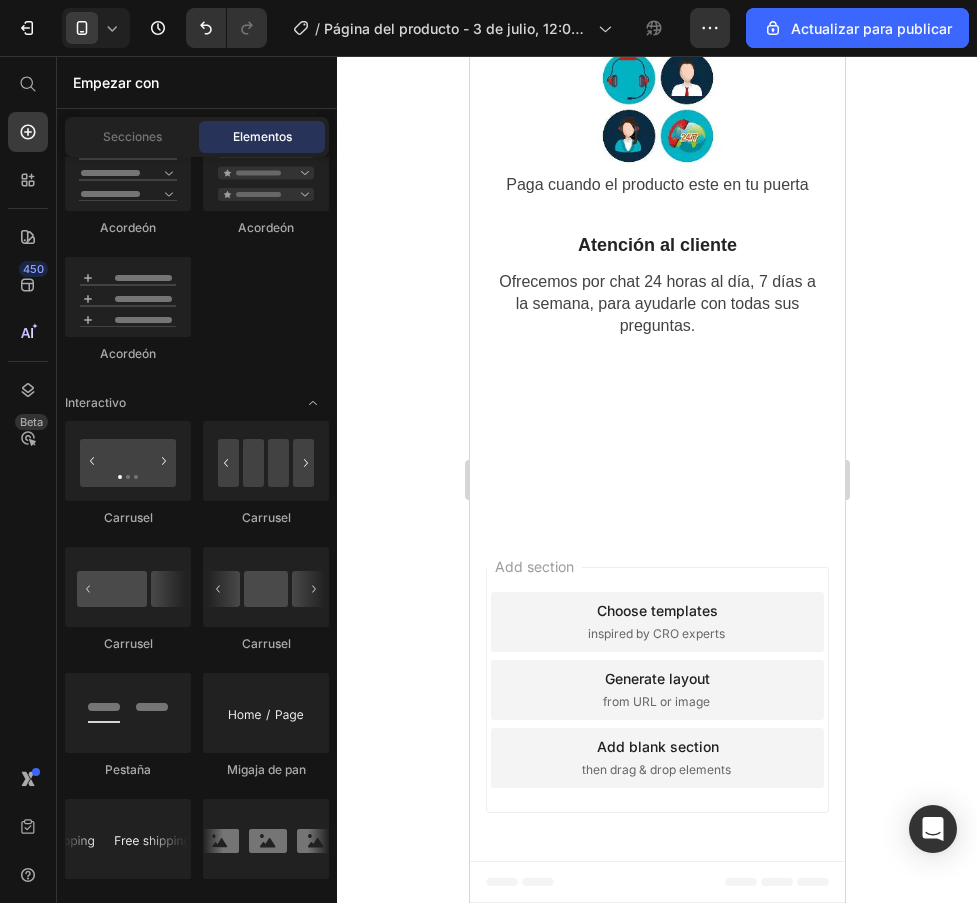 scroll, scrollTop: 2600, scrollLeft: 0, axis: vertical 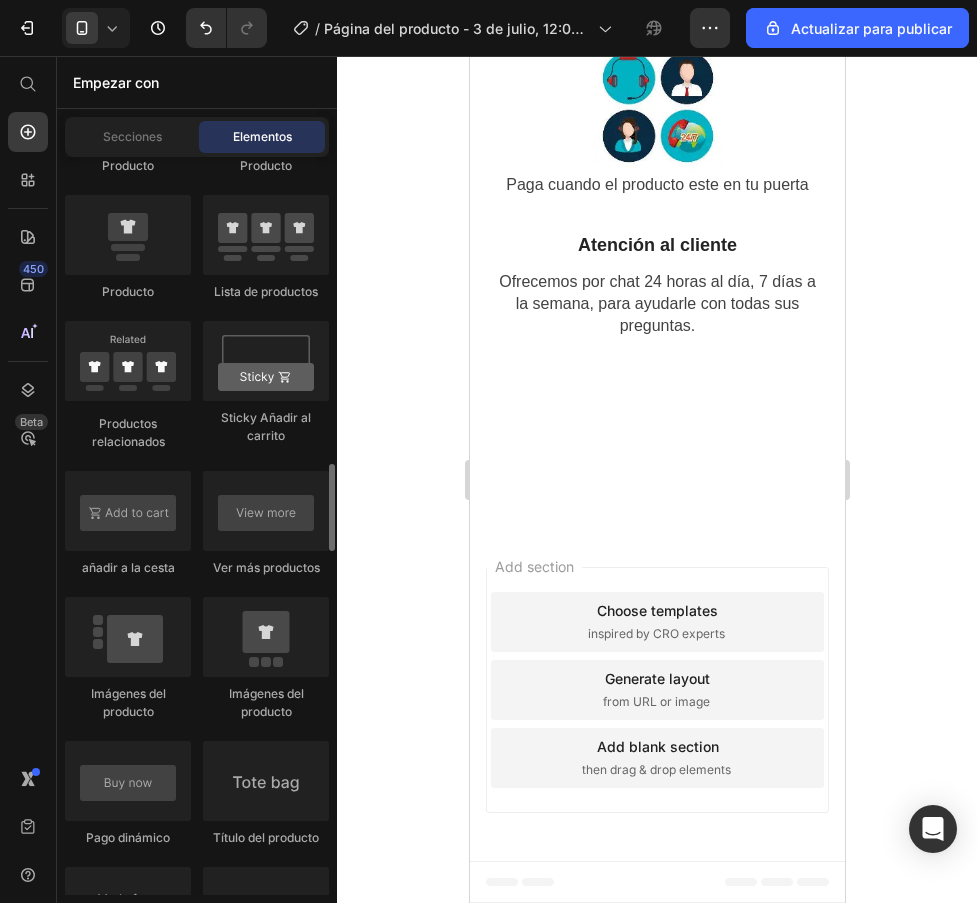 click on "Producto" 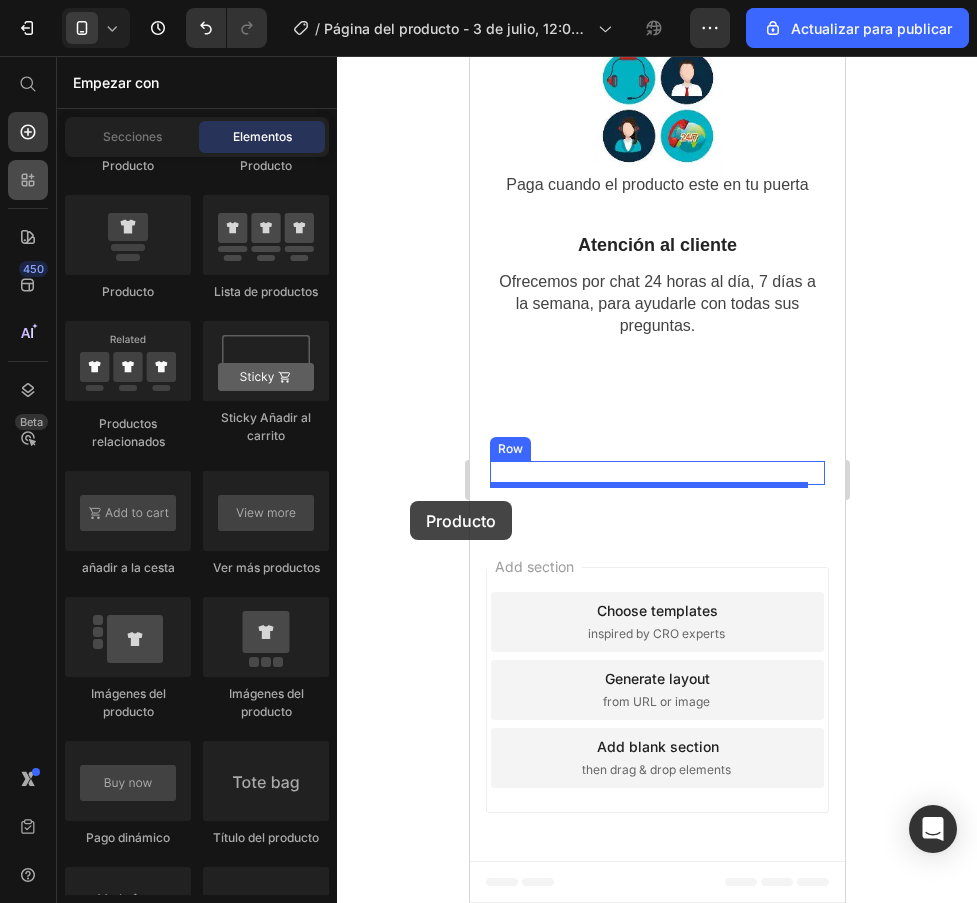 click 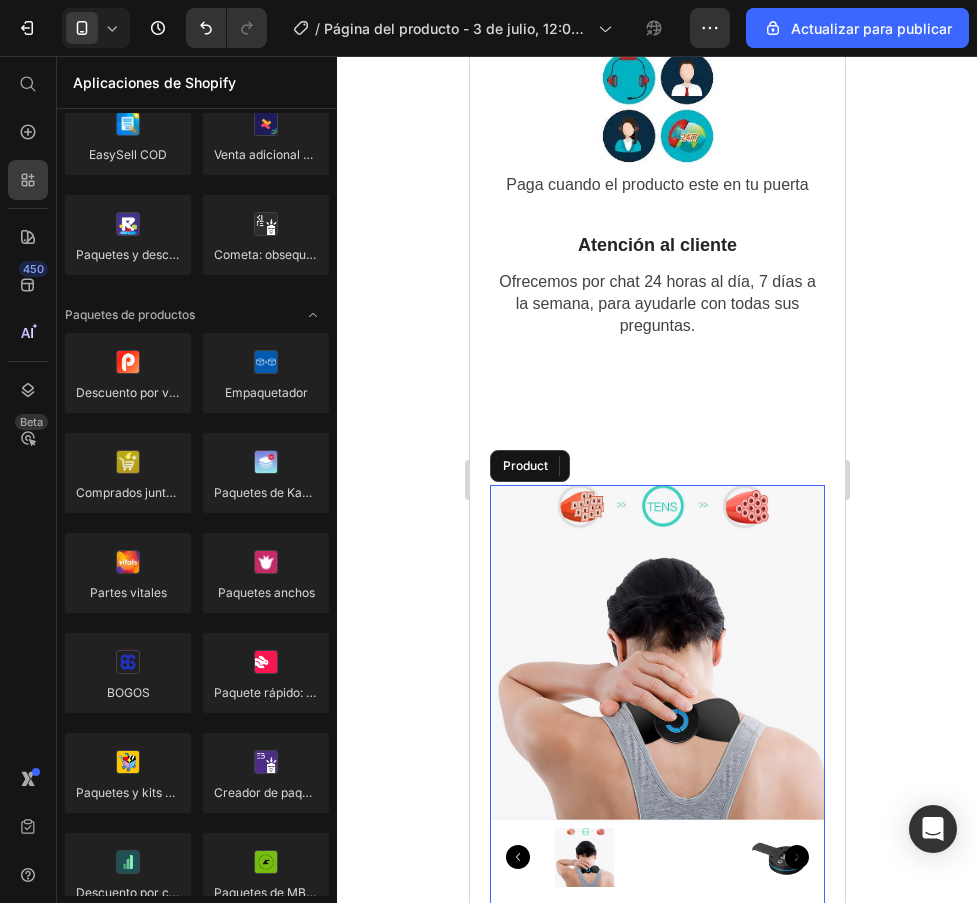 scroll, scrollTop: 400, scrollLeft: 0, axis: vertical 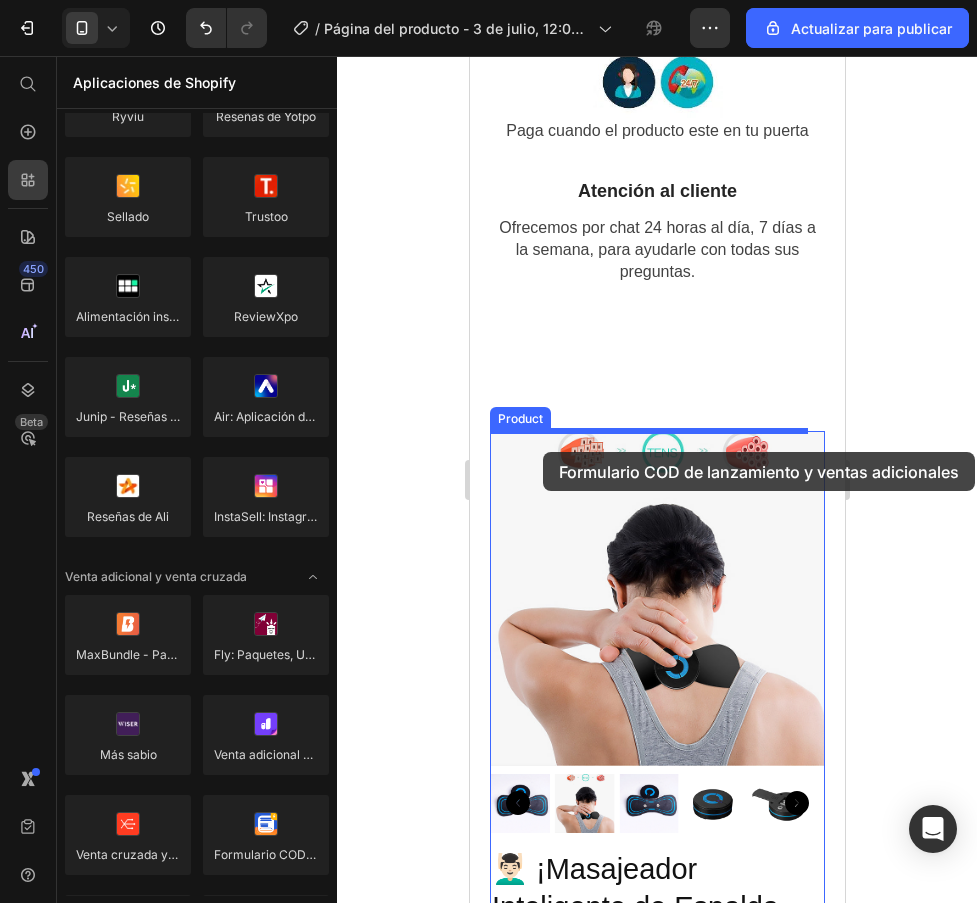 drag, startPoint x: 812, startPoint y: 835, endPoint x: 542, endPoint y: 452, distance: 468.60324 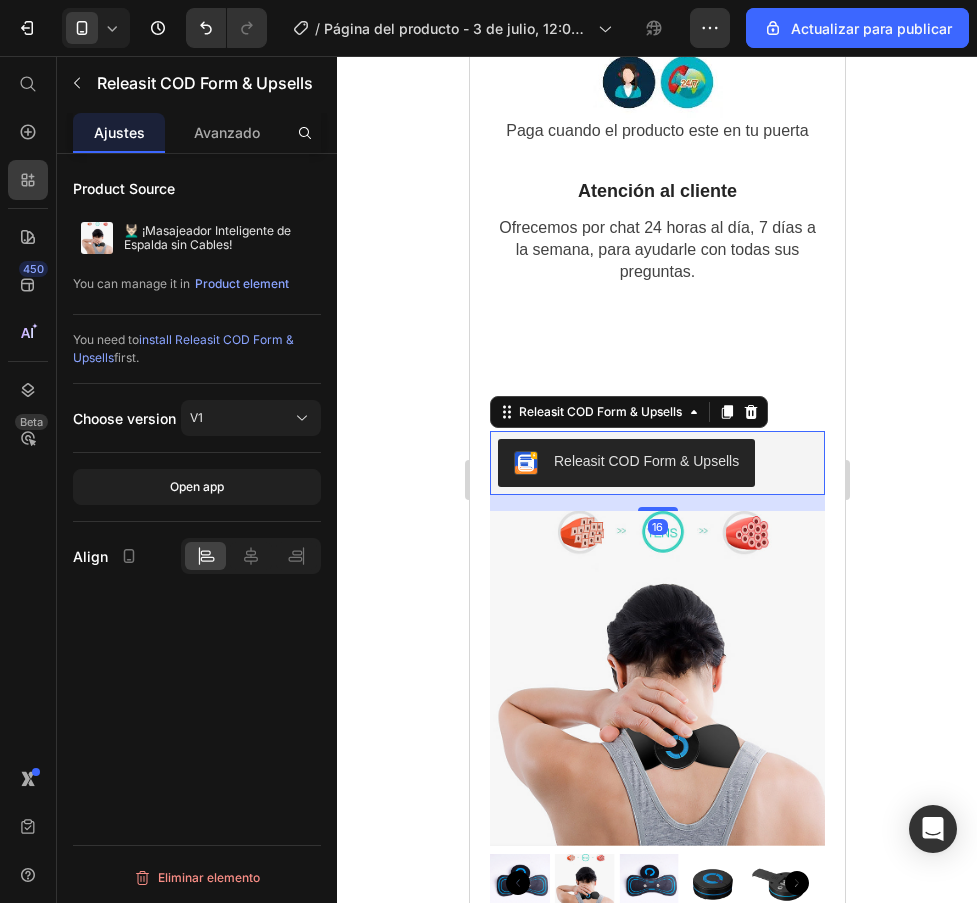 scroll, scrollTop: 0, scrollLeft: 0, axis: both 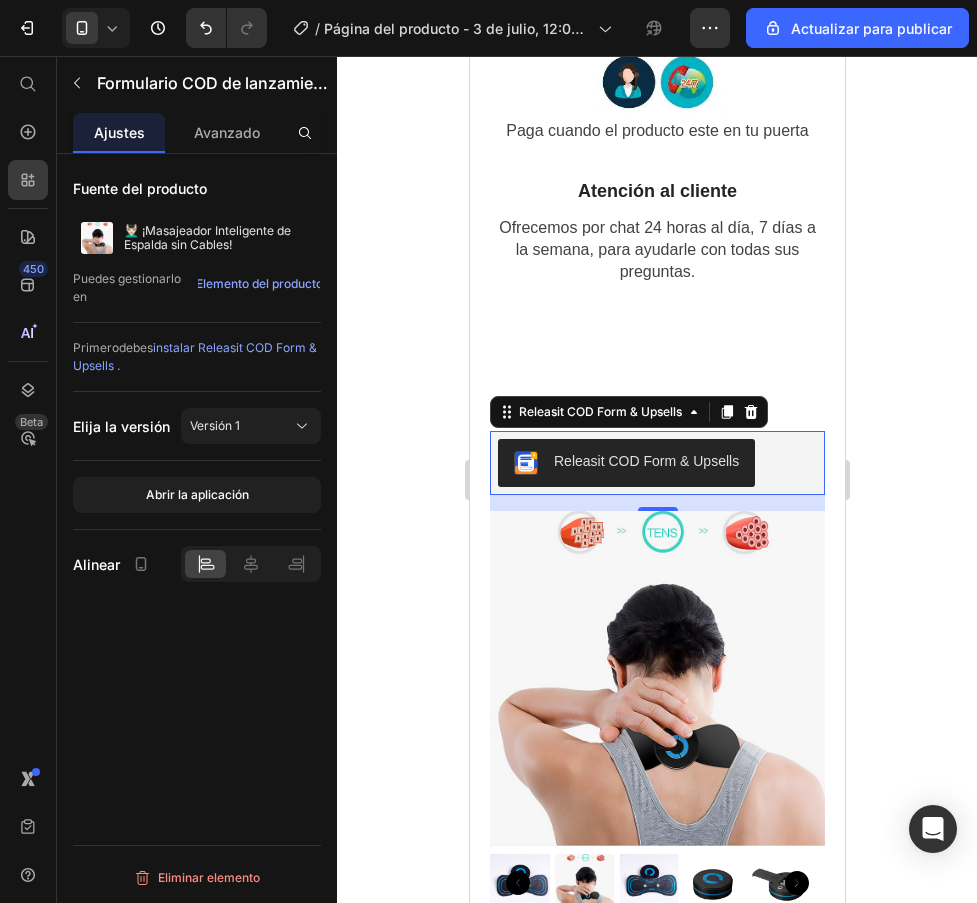 click on "Heading Heading Row Heading Releasit COD Form & Upsells Releasit COD Form & Upsells   16
Product Images 💆🏻‍♂️ ¡Masajeador Inteligente de Espalda sin Cables! Product Title €29,95 Product Price €0,00 Product Price Row 💆‍♂️ Disfruta de un Masaje Relajante en Cualquier Momento con Nuestro Masajeador Inteligente de Espalda sin Cables 💆‍♀️
¡Libérate del estrés y la tensión muscular con nuestro revolucionario Masajeador Inteligente de Espalda sin Cables! Diseñado para brindarte un alivio instantáneo, este dispositivo innovador ofrece una experiencia de masaje personalizada en la comodidad de tu hogar o donde sea que te encuentres.
🌟 Tecnología Inteligente para un Masaje Personalizado
🔋 Sin Cables para una Mayor Libertad de Movimiento
Que Incluye:
1 X Masajeador Inteligente
Nuestra Garantía ❤️
Show more Product Description This product has only default variant Product Variants & Swatches Quantity Text Block 1 Row" at bounding box center [656, 1066] 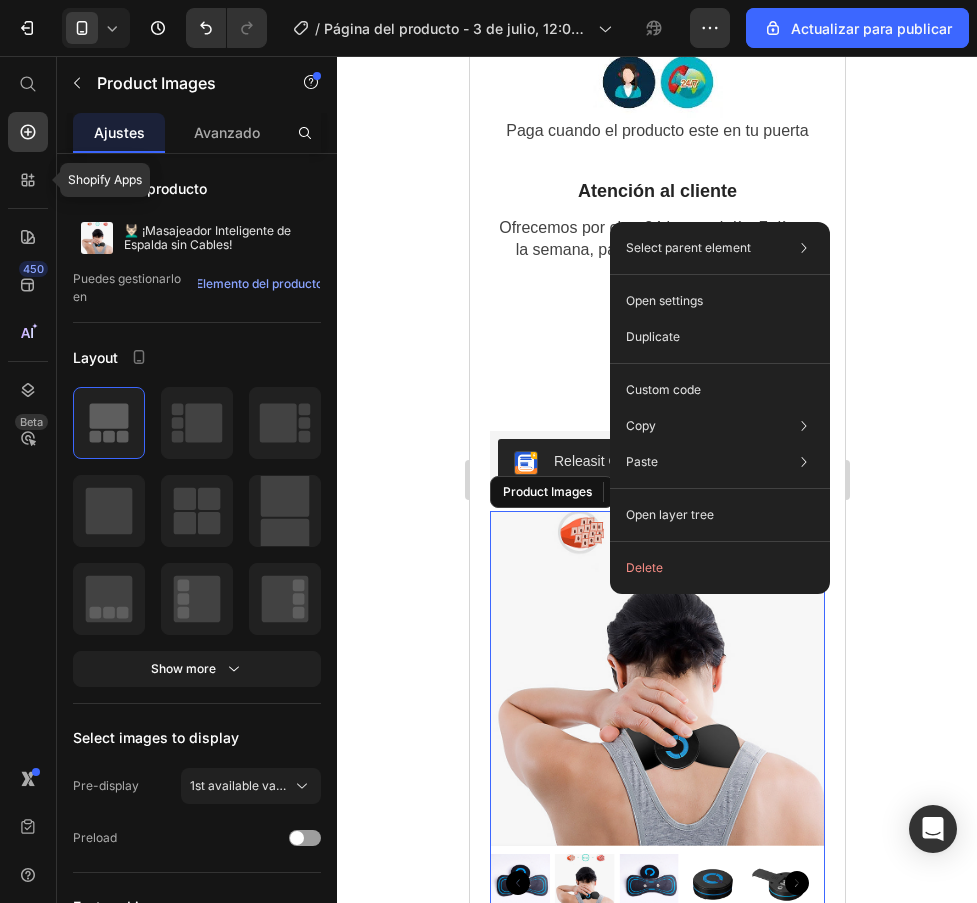click on "Delete" 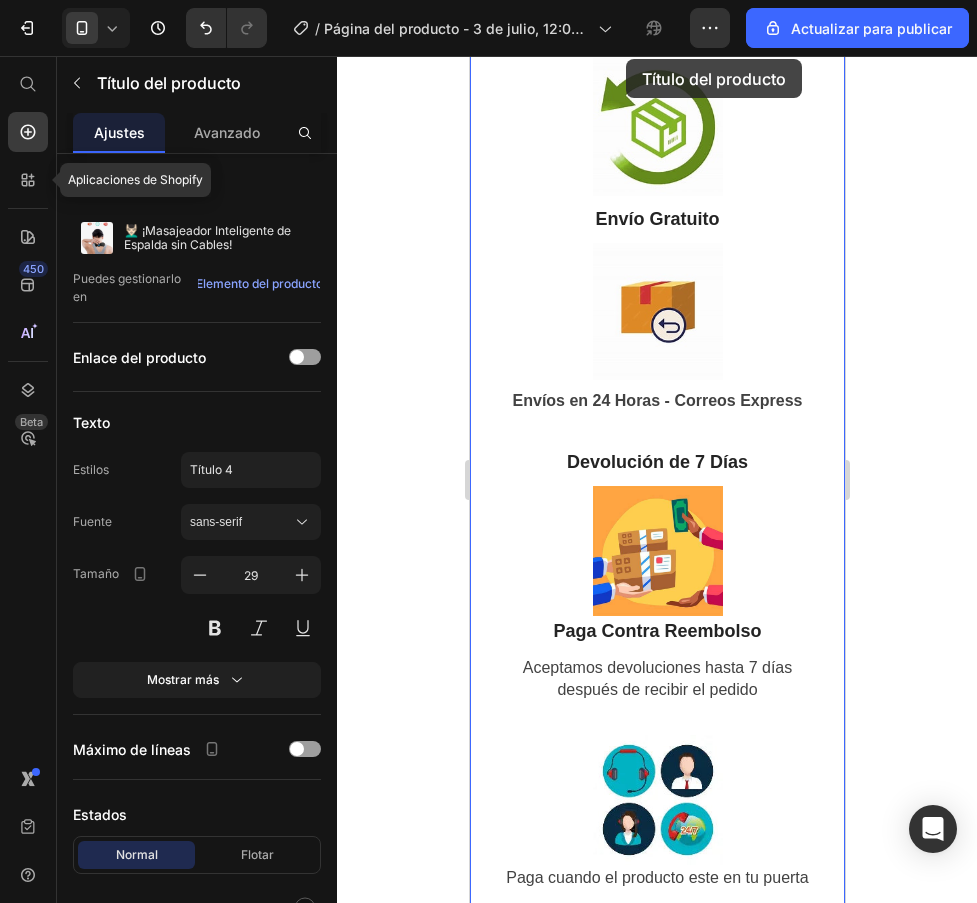 scroll, scrollTop: 4892, scrollLeft: 0, axis: vertical 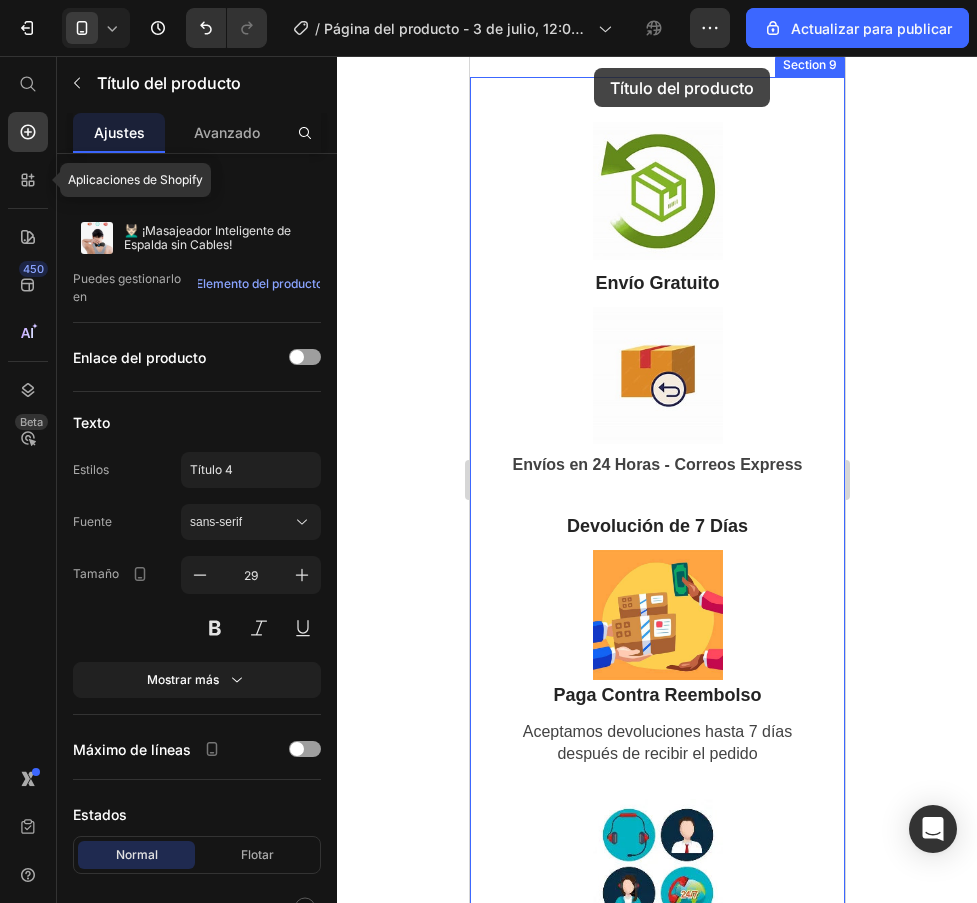 drag, startPoint x: 664, startPoint y: 332, endPoint x: 569, endPoint y: 132, distance: 221.4159 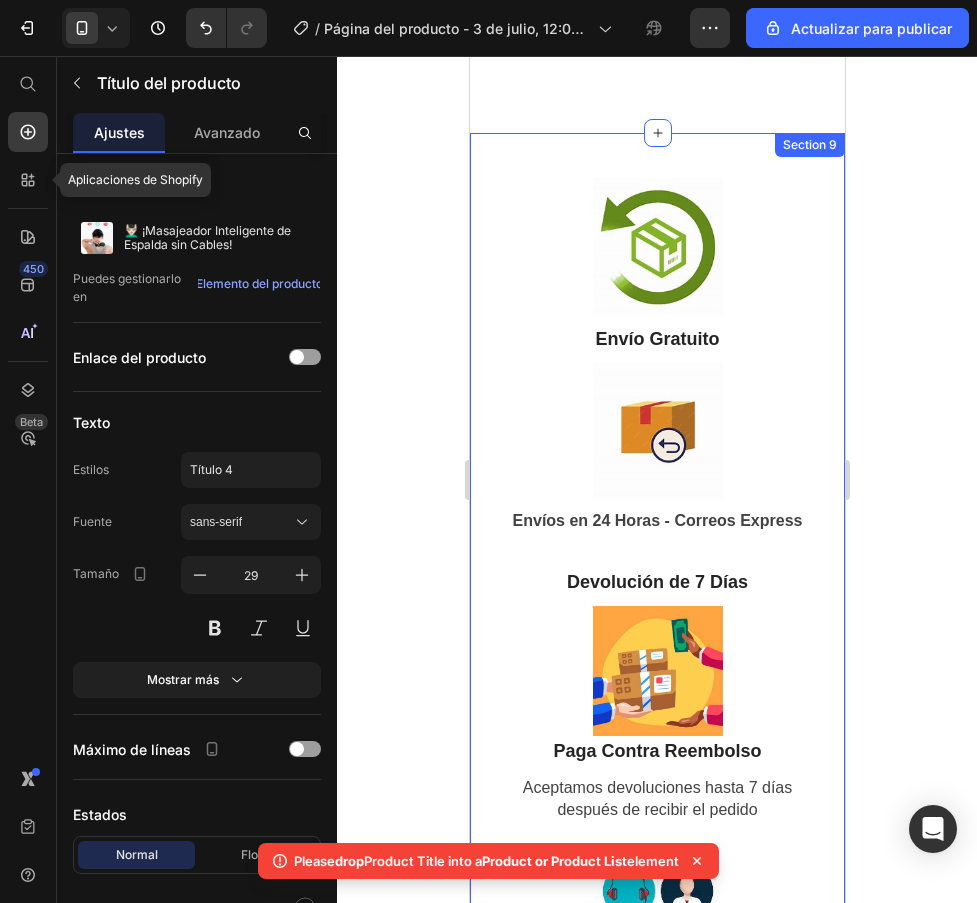click on "Image Envío Gratuito Text Block Image Envíos en 24 Horas - Correos Express Text Devolución de 7 Días Text Block Image Paga Contra Reembolso Text Block Aceptamos devoluciones hasta 7 días después de recibir el pedido Text Image Paga cuando el producto este en tu puerta Text Atención al cliente Text Block Ofrecemos por chat 24 horas al día, 7 días a la semana, para ayudarle con todas sus preguntas. Text Section 9" at bounding box center [656, 672] 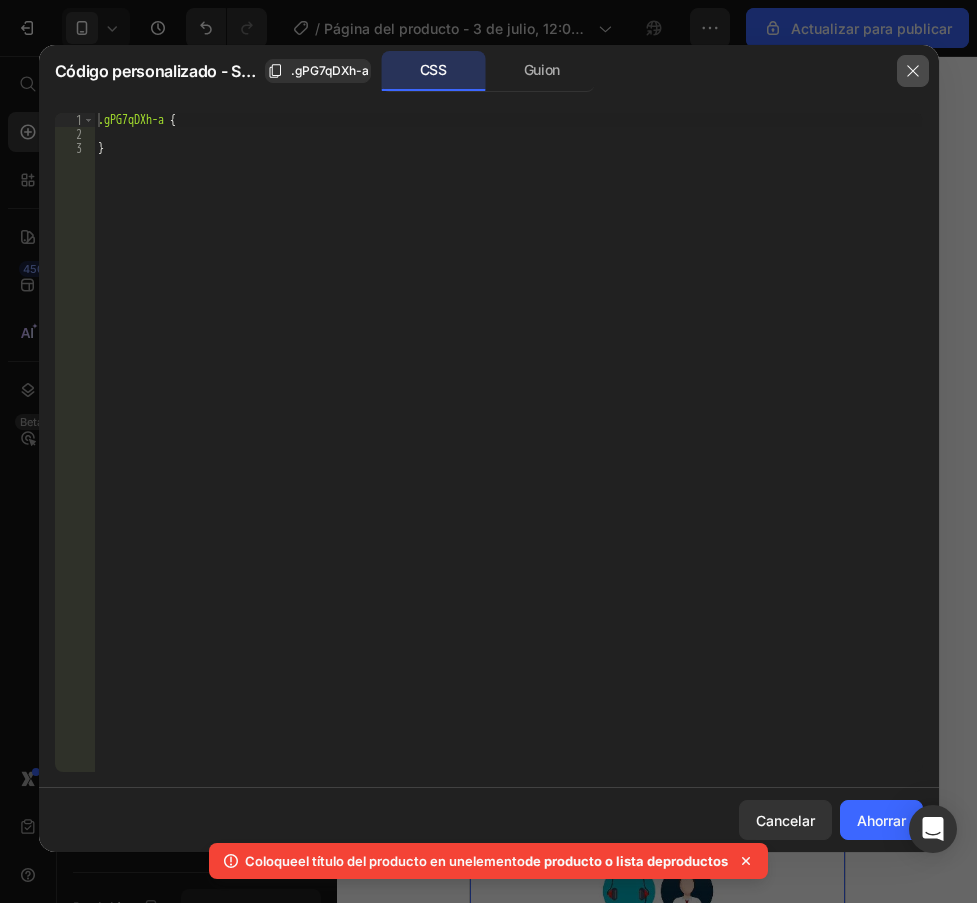click 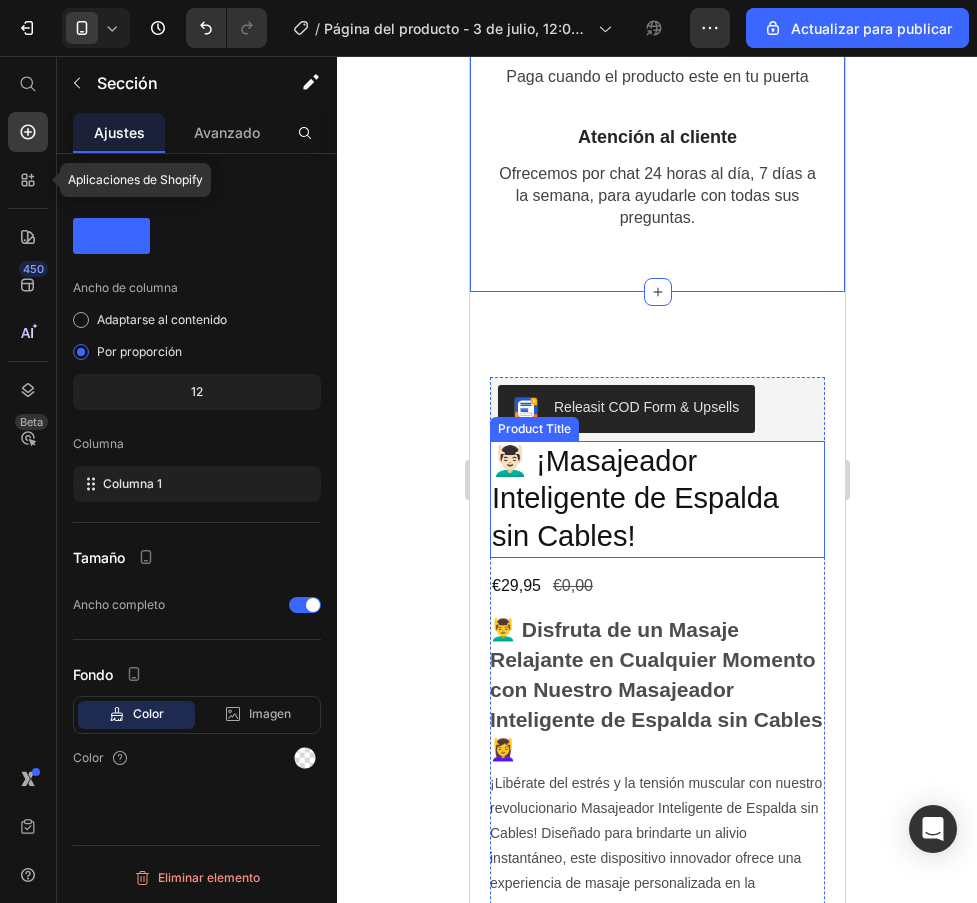 scroll, scrollTop: 5836, scrollLeft: 0, axis: vertical 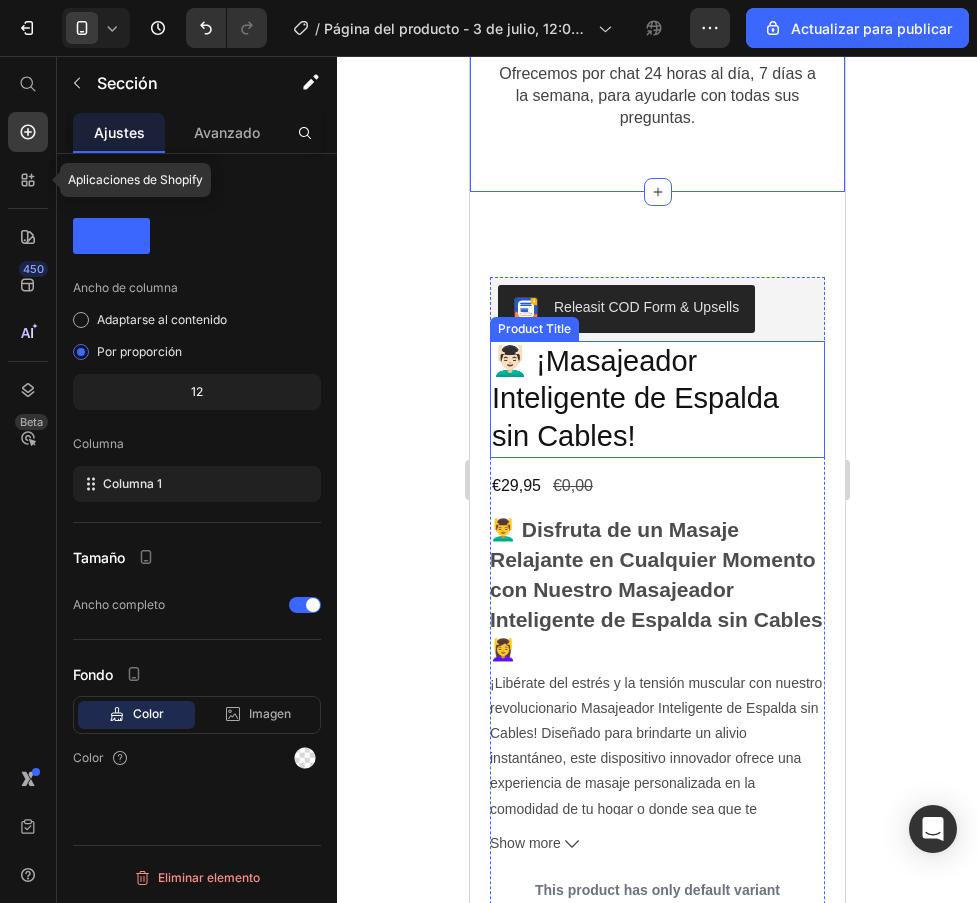 click on "💆🏻‍♂️ ¡Masajeador Inteligente de Espalda sin Cables!" at bounding box center (656, 399) 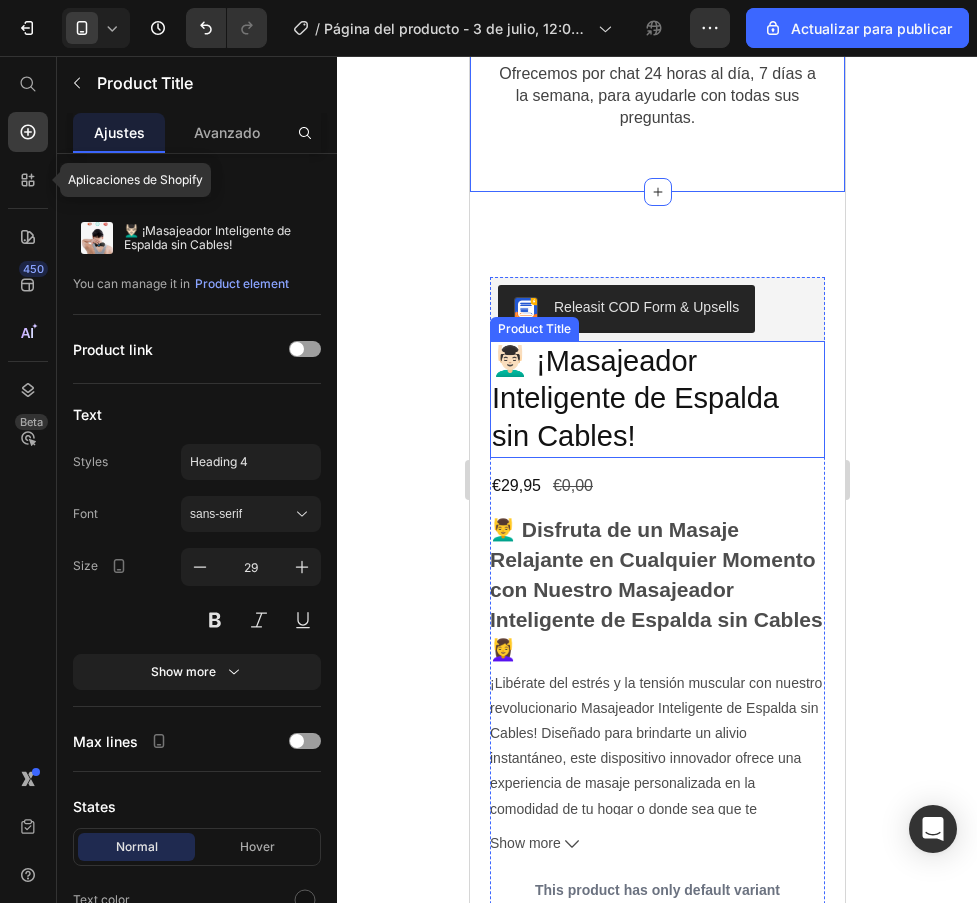 click on "💆🏻‍♂️ ¡Masajeador Inteligente de Espalda sin Cables!" at bounding box center [656, 399] 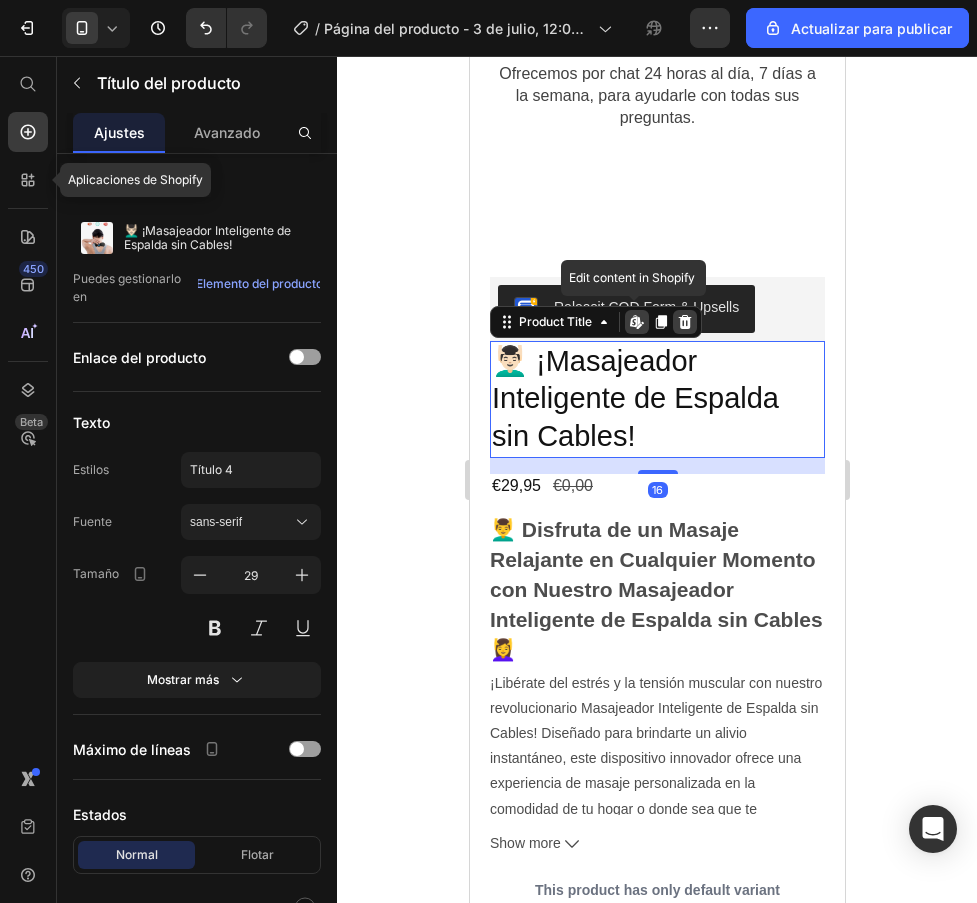 click 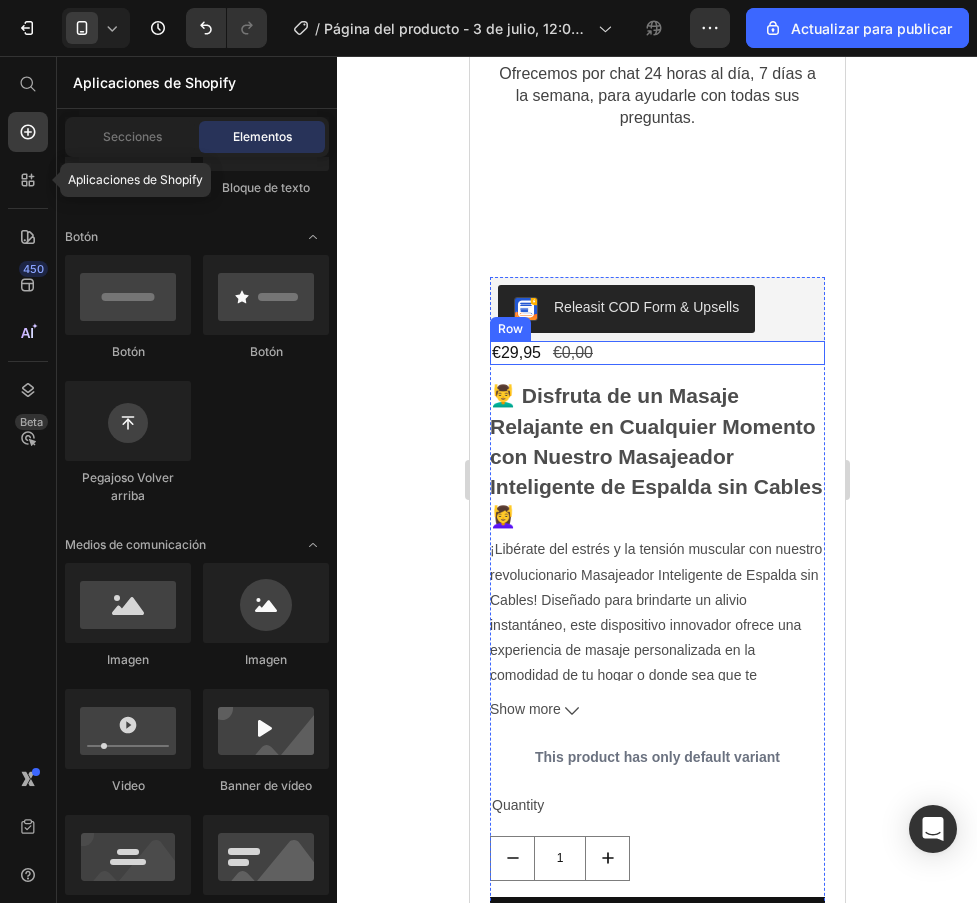 click on "€29,95 Product Price €0,00 Product Price Row" at bounding box center (656, 353) 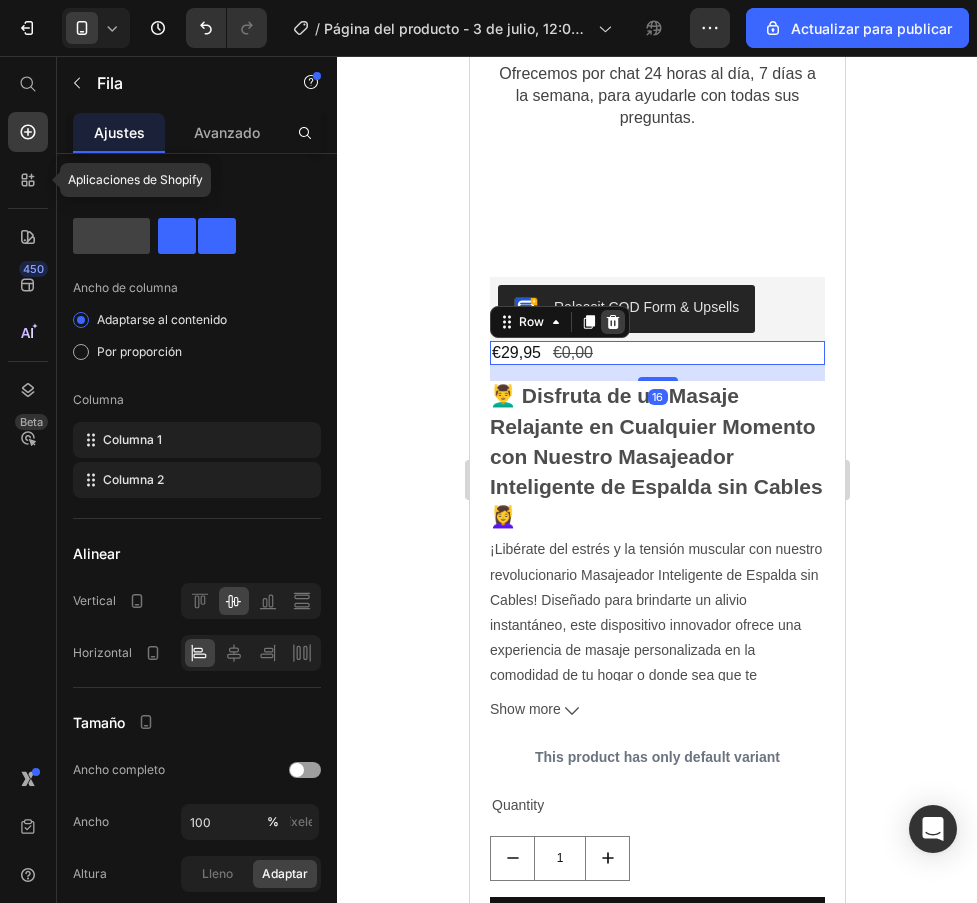 click 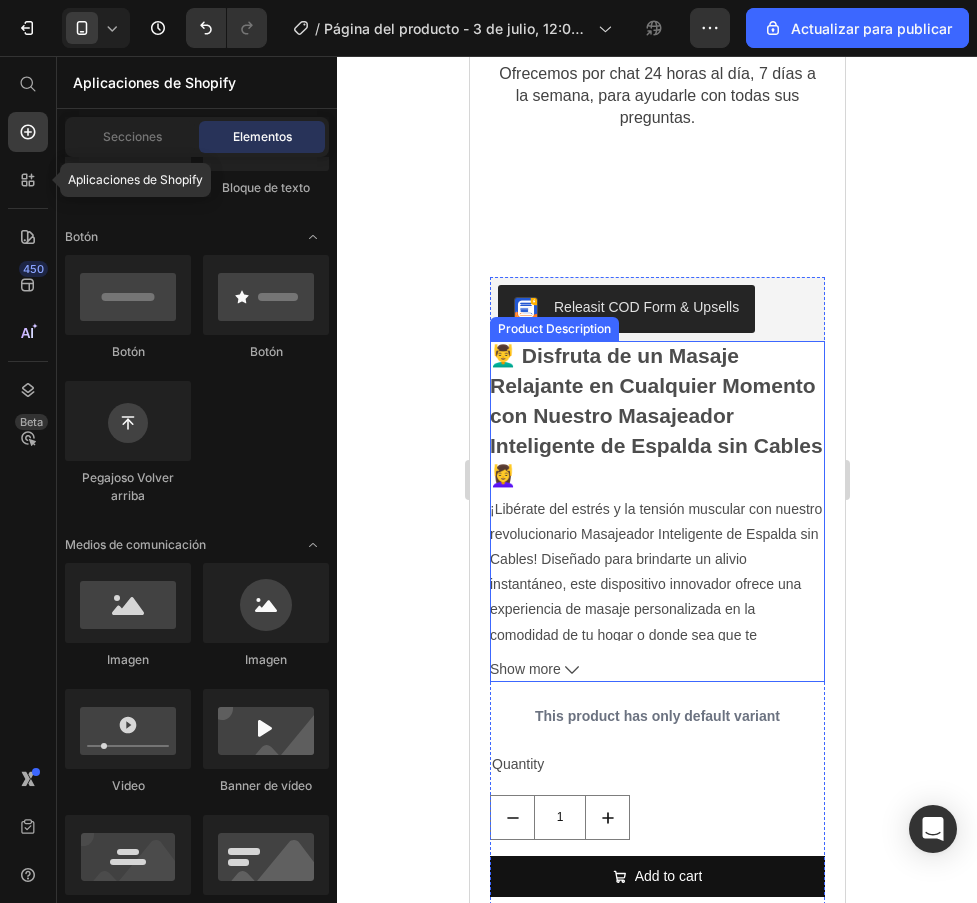 click on "💆‍♂️ Disfruta de un Masaje Relajante en Cualquier Momento con Nuestro Masajeador Inteligente de Espalda sin Cables 💆‍♀️" at bounding box center (655, 416) 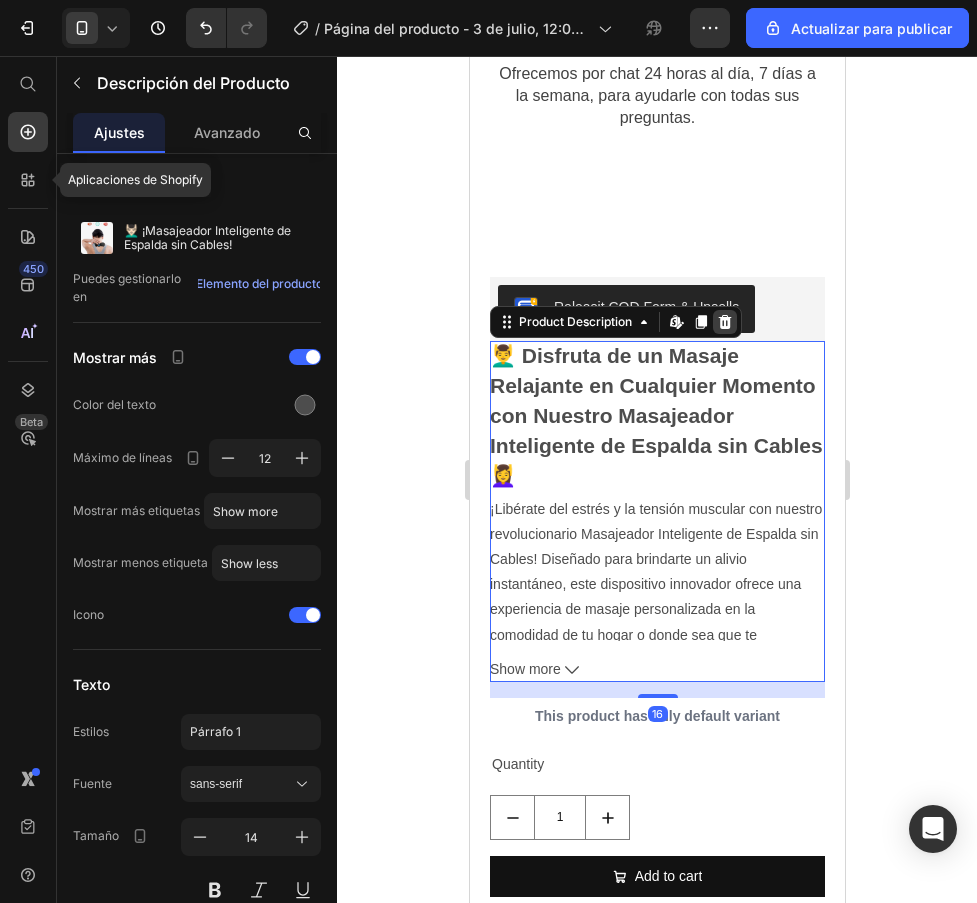 click 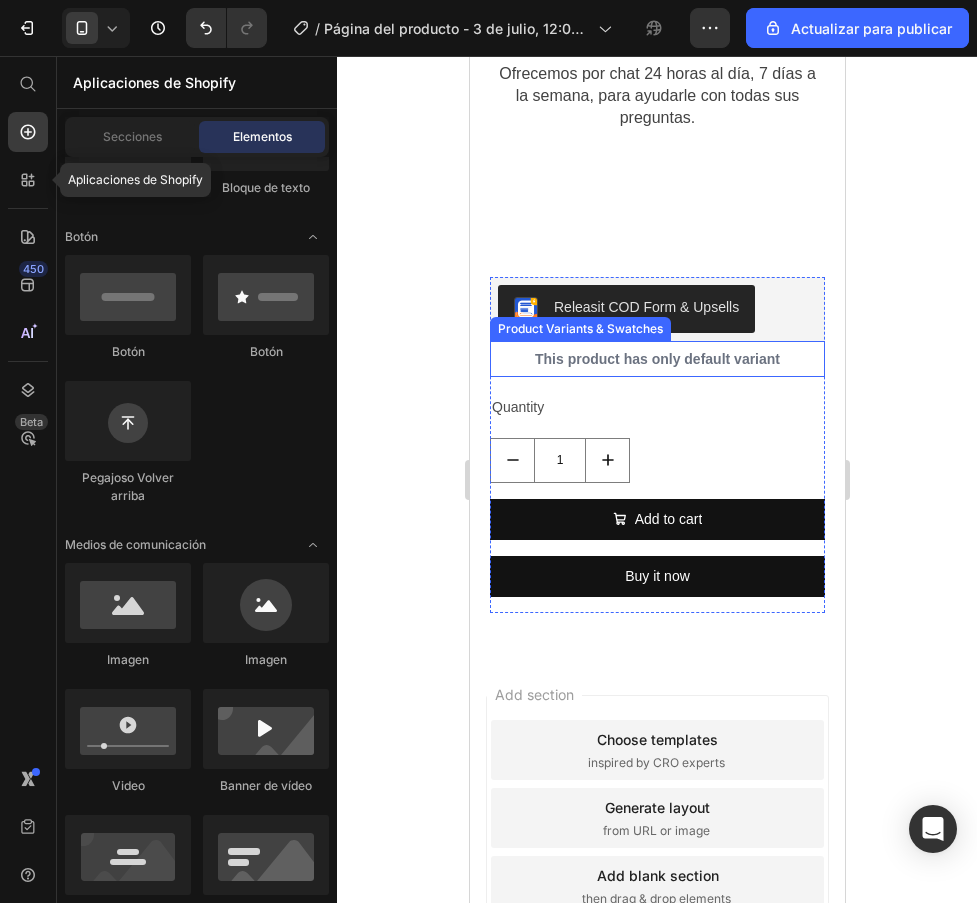 click on "This product has only default variant" at bounding box center [656, 359] 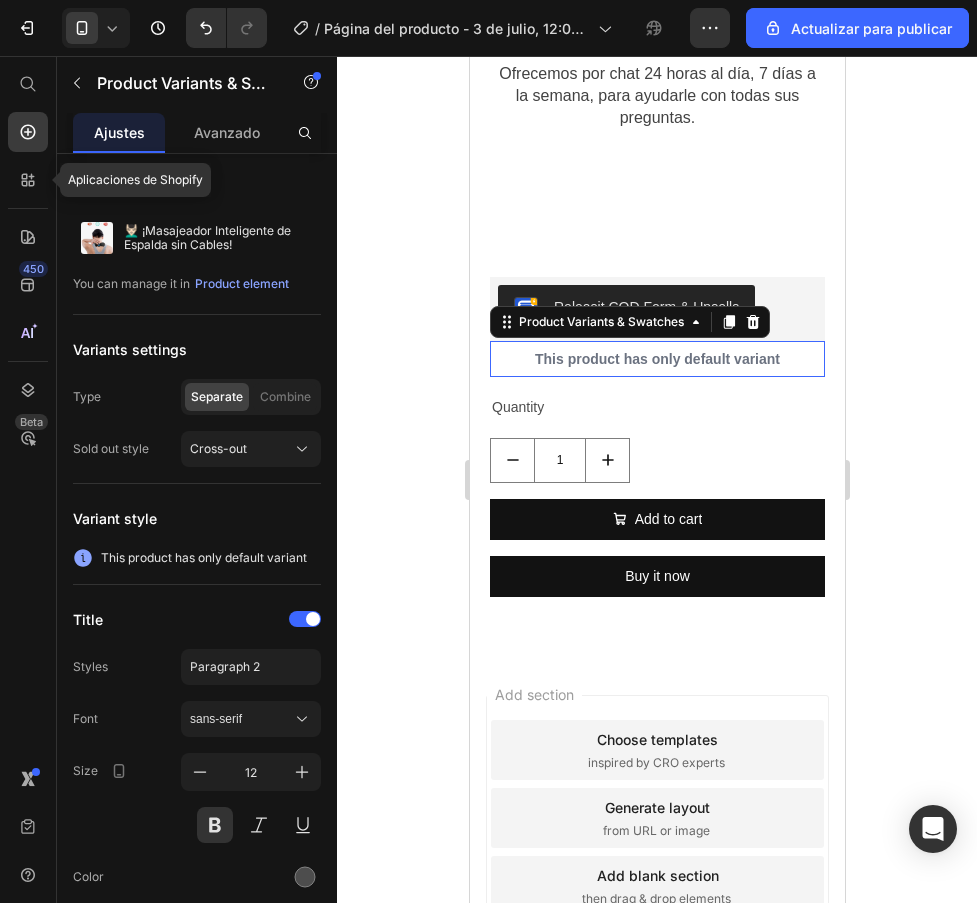 click on "This product has only default variant" at bounding box center [656, 359] 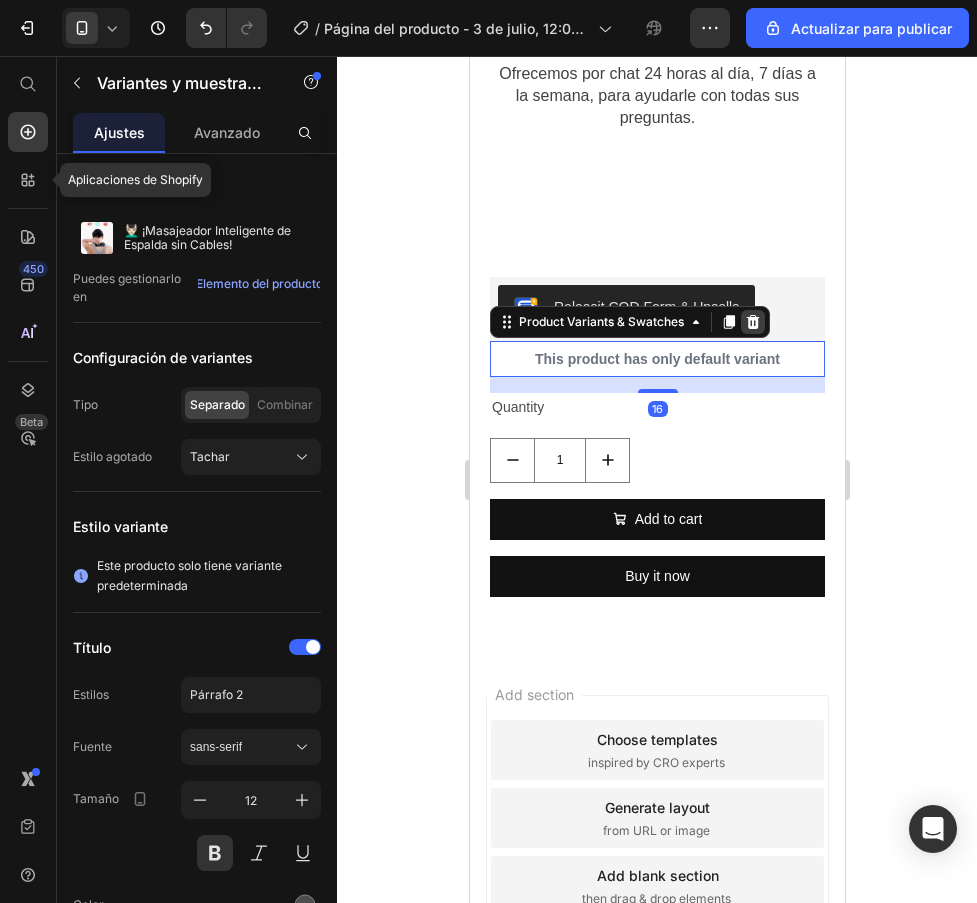 click 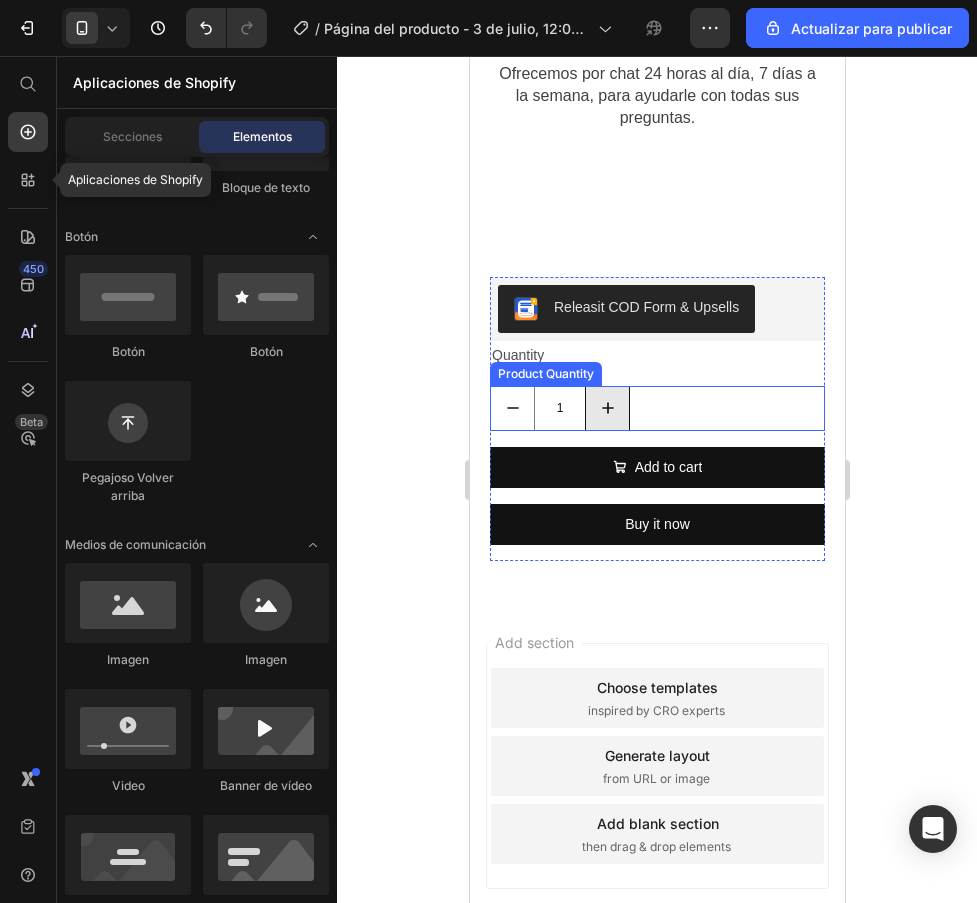click 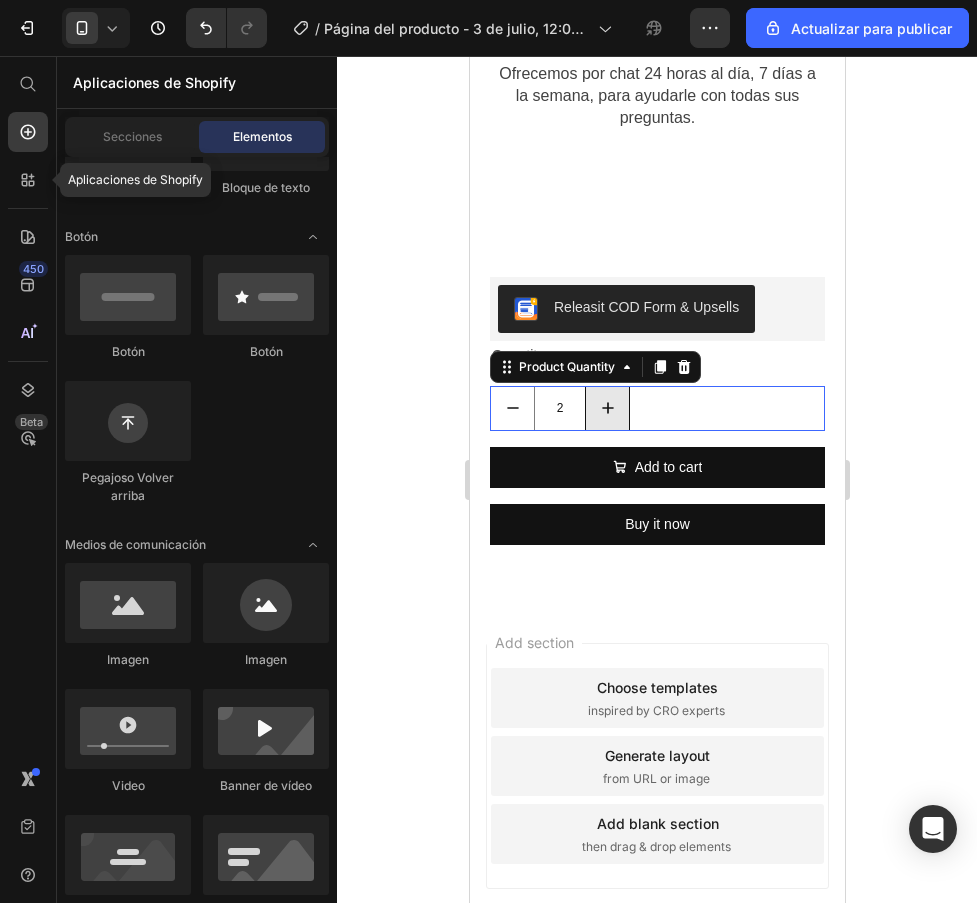 type on "2" 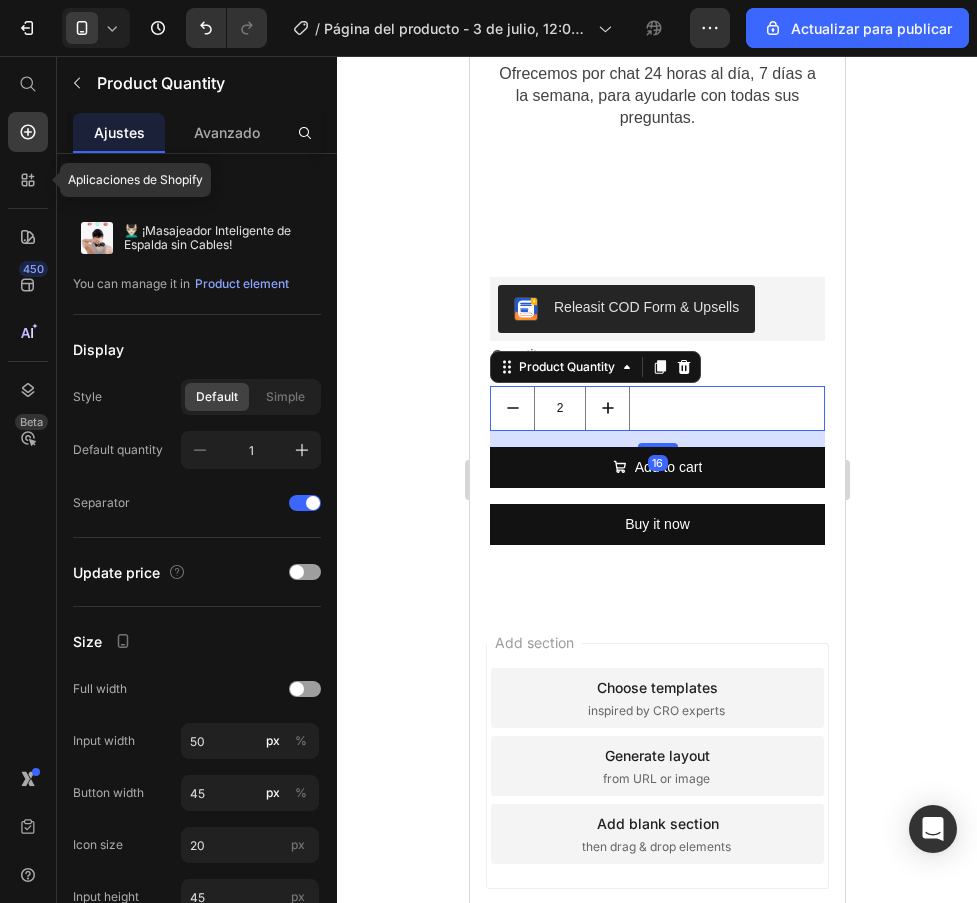 click on "2" at bounding box center [656, 408] 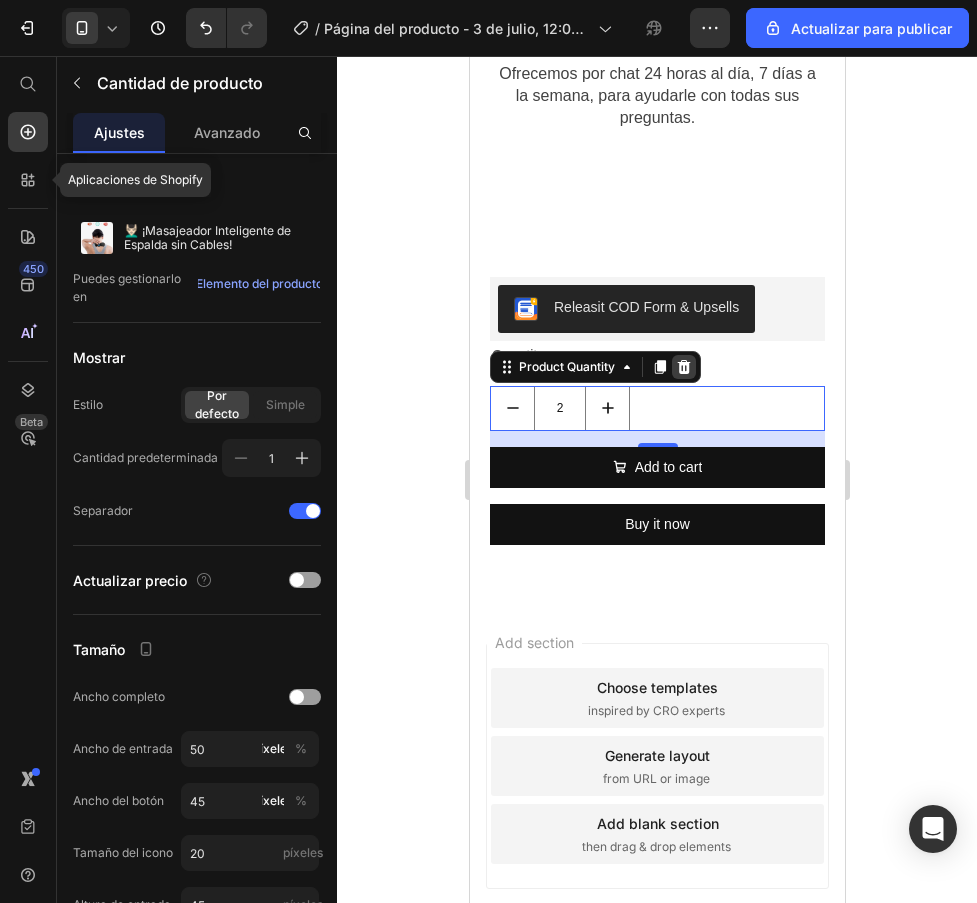 click 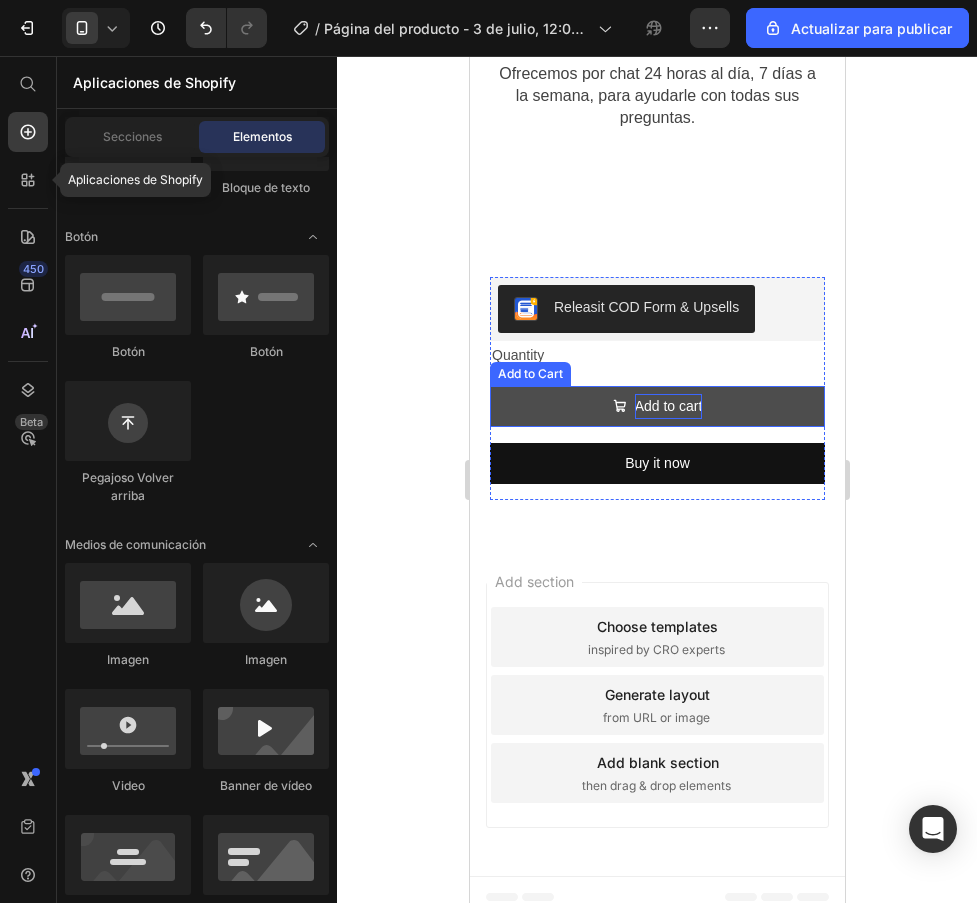 click on "Add to cart" at bounding box center (668, 406) 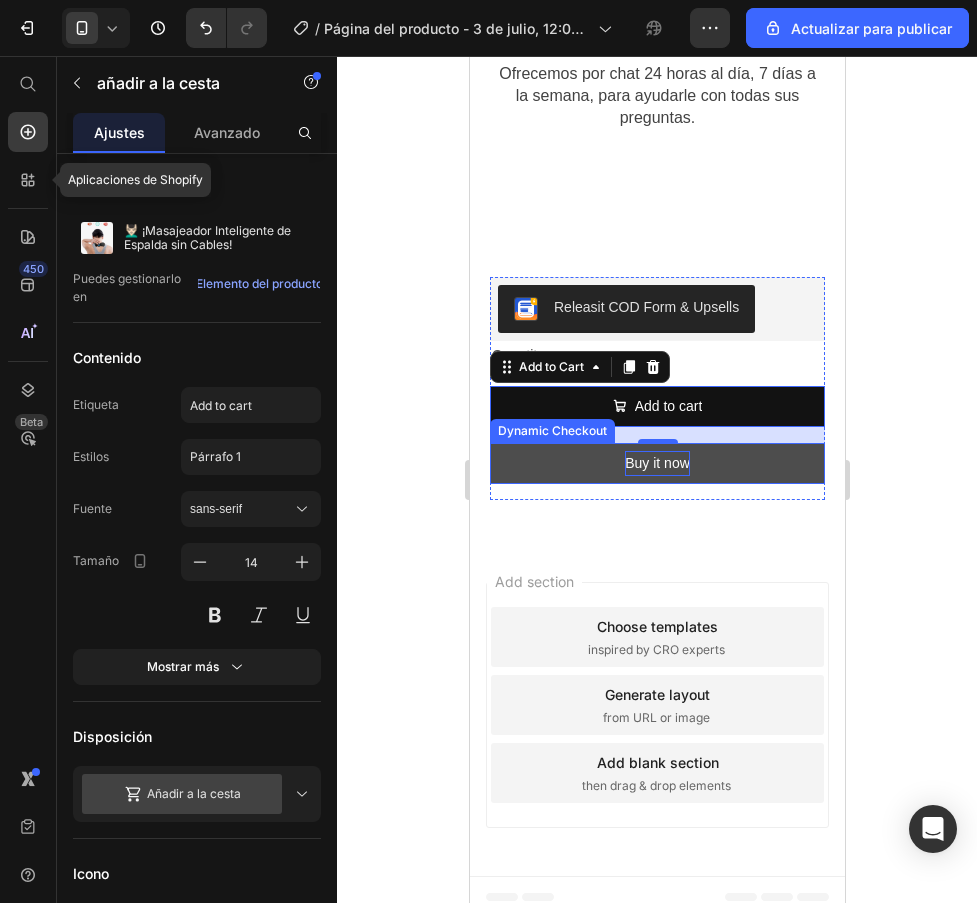 click on "Buy it now" at bounding box center [656, 463] 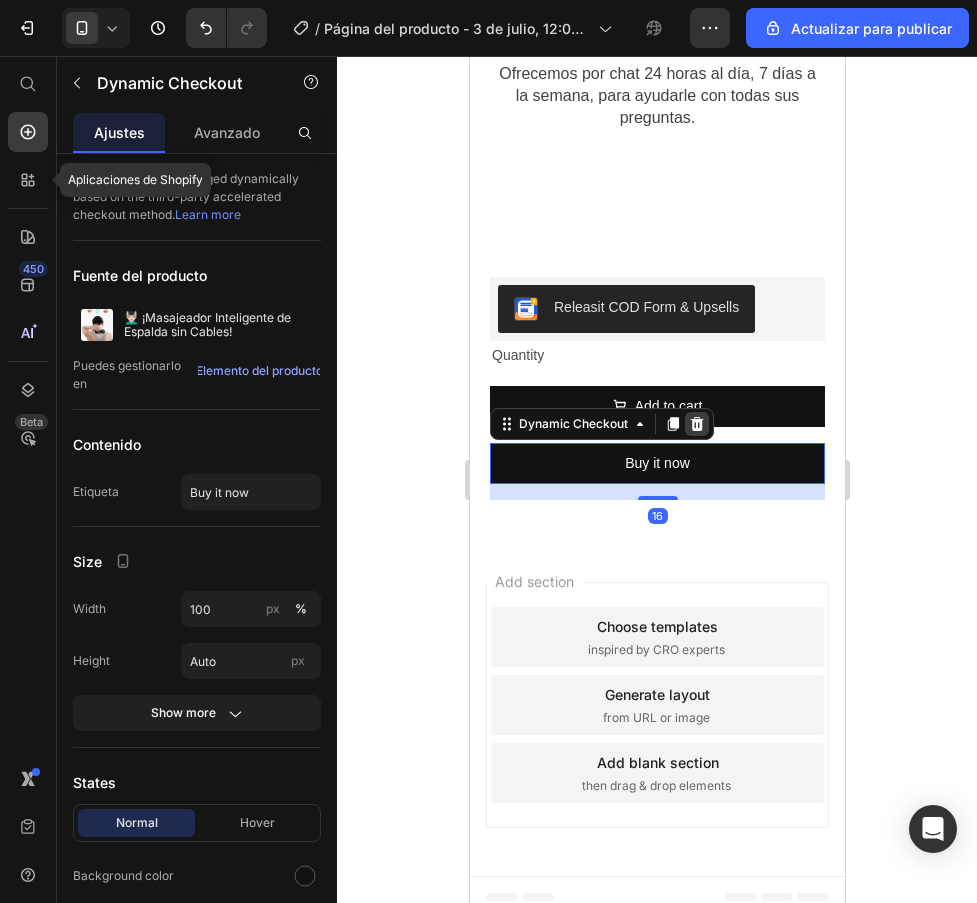 click 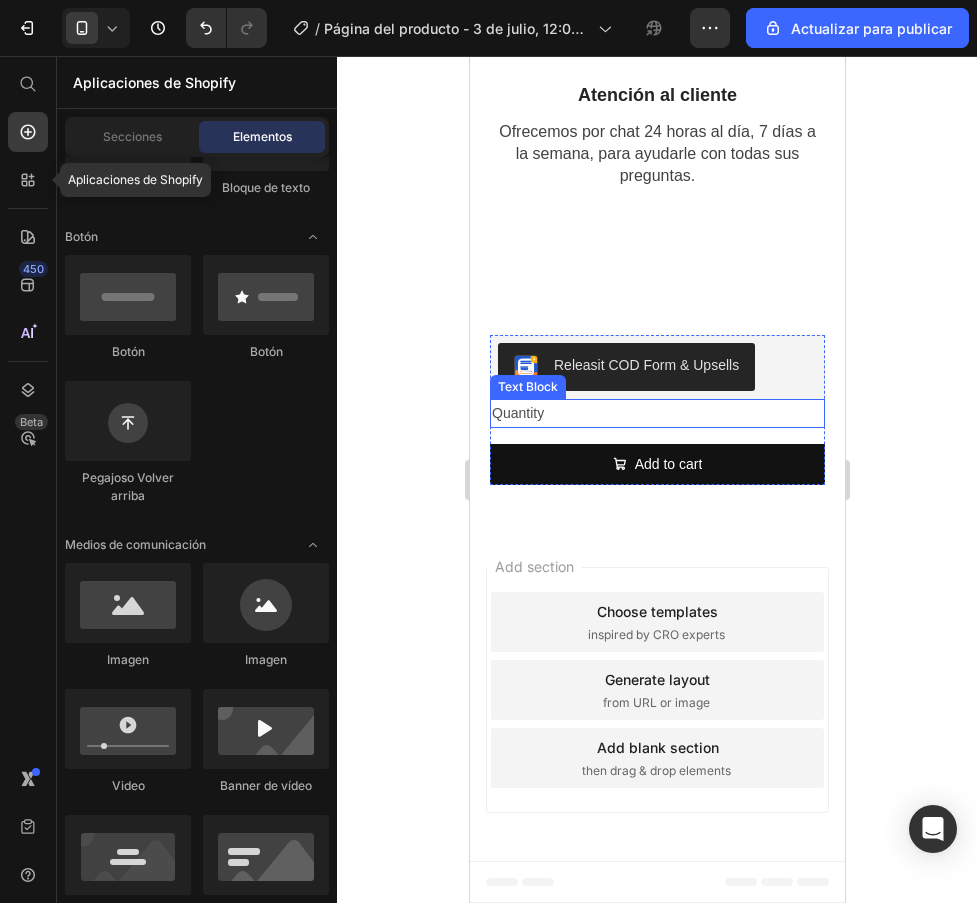 scroll, scrollTop: 5778, scrollLeft: 0, axis: vertical 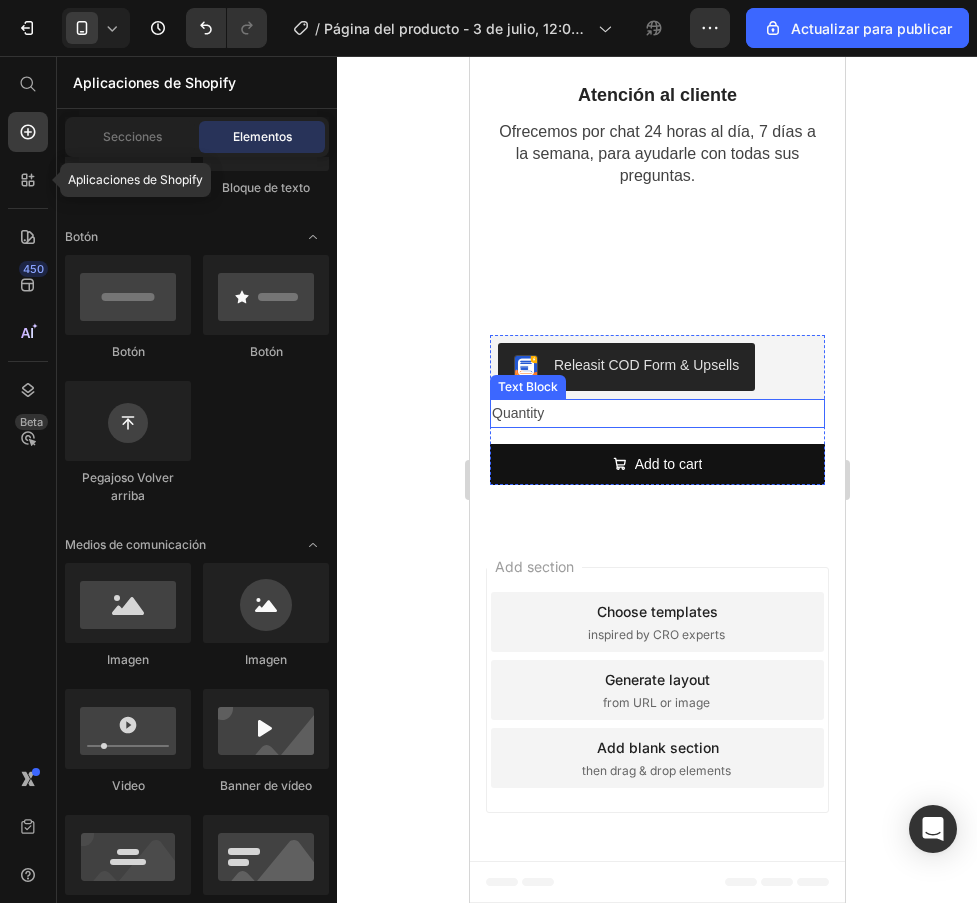 click on "Quantity" at bounding box center [656, 413] 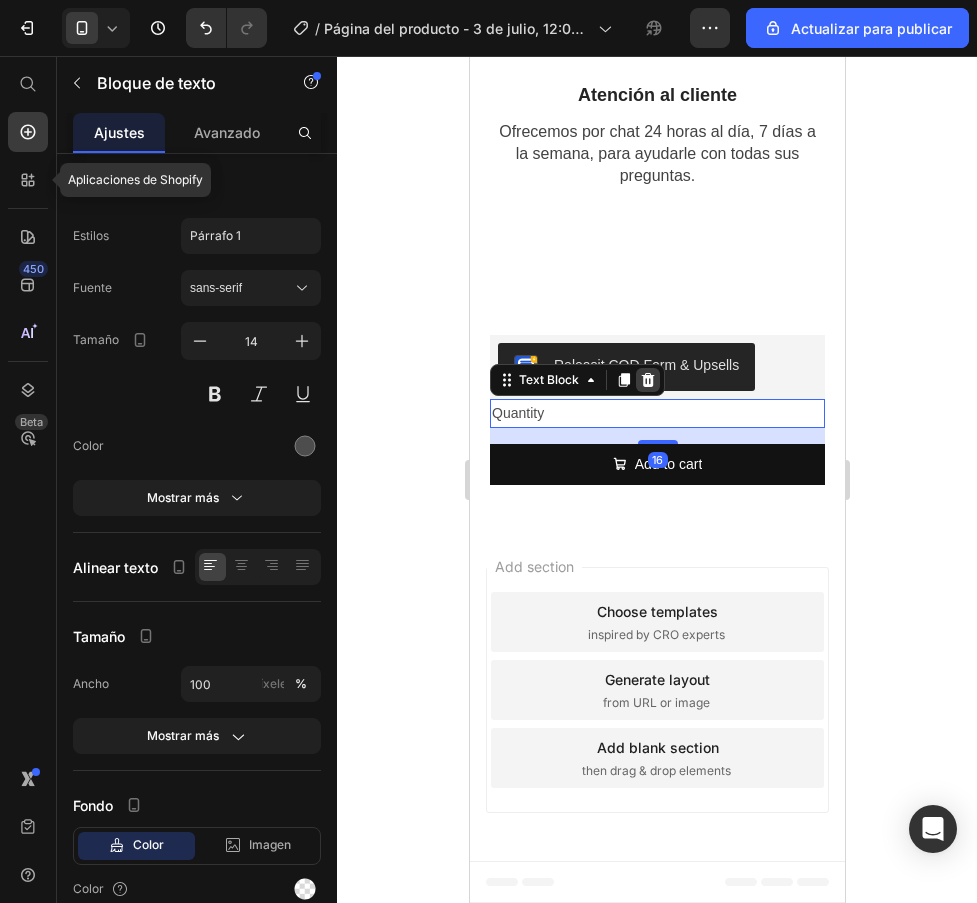 click 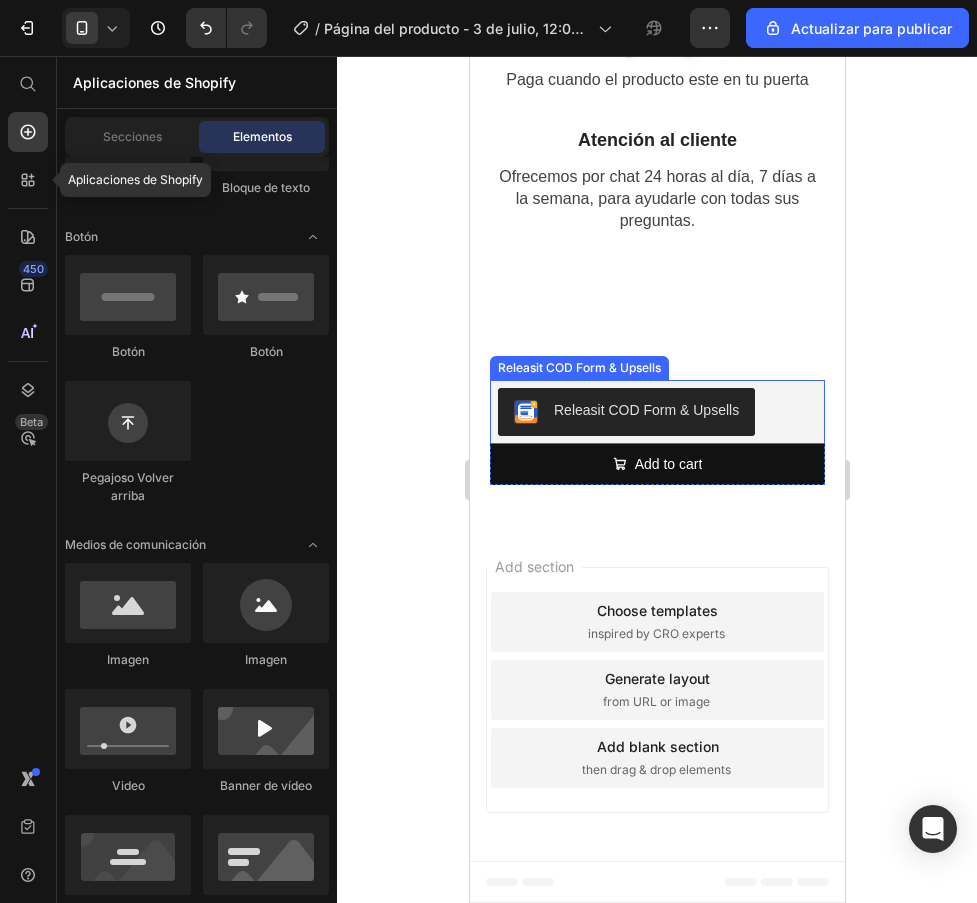 scroll, scrollTop: 5733, scrollLeft: 0, axis: vertical 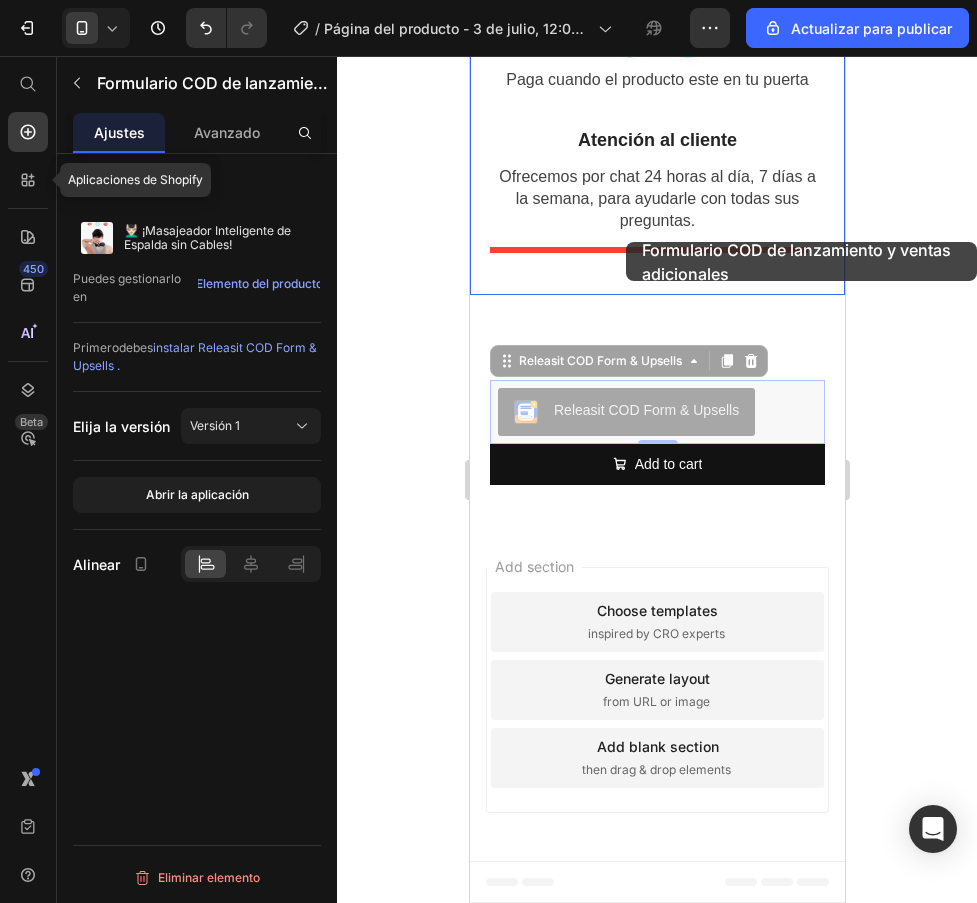 drag, startPoint x: 765, startPoint y: 401, endPoint x: 625, endPoint y: 242, distance: 211.85136 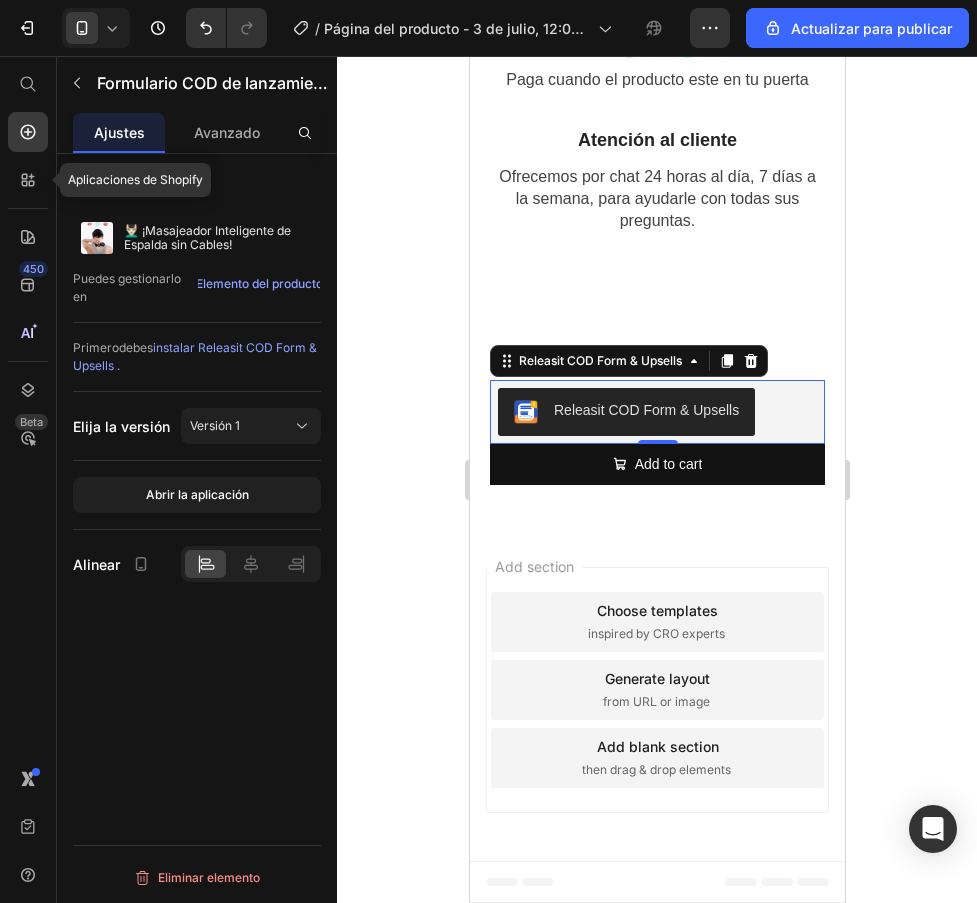 click 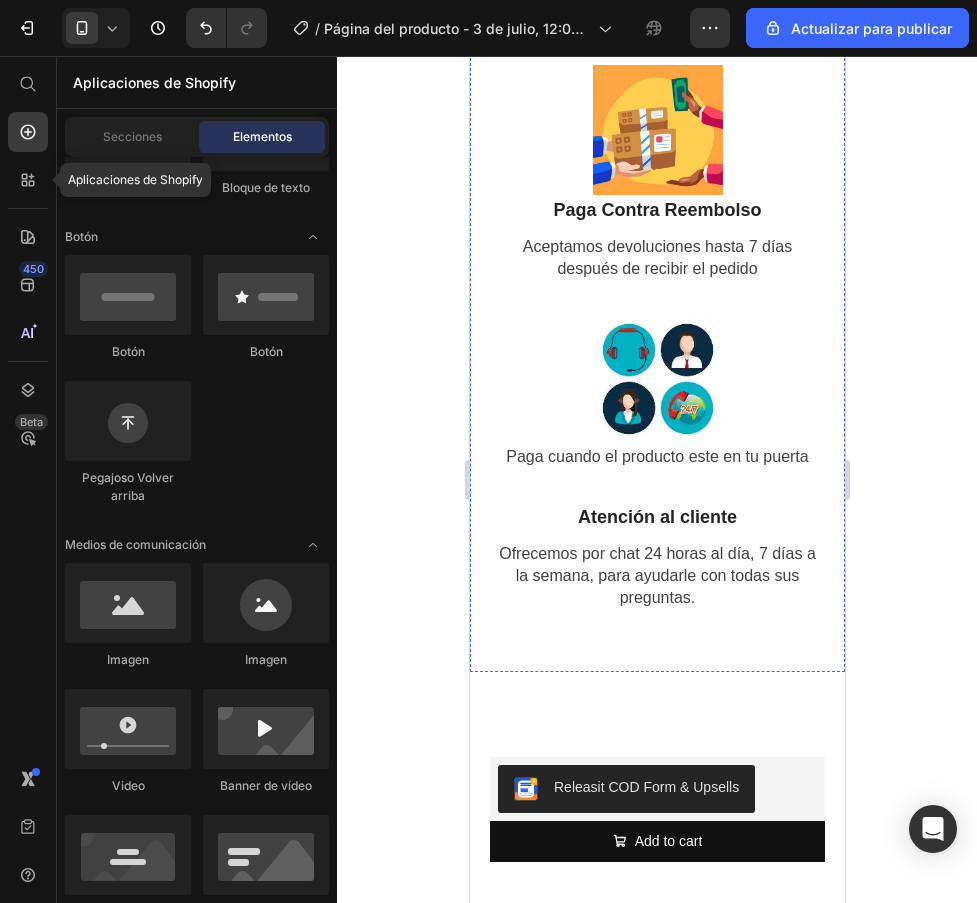 scroll, scrollTop: 5433, scrollLeft: 0, axis: vertical 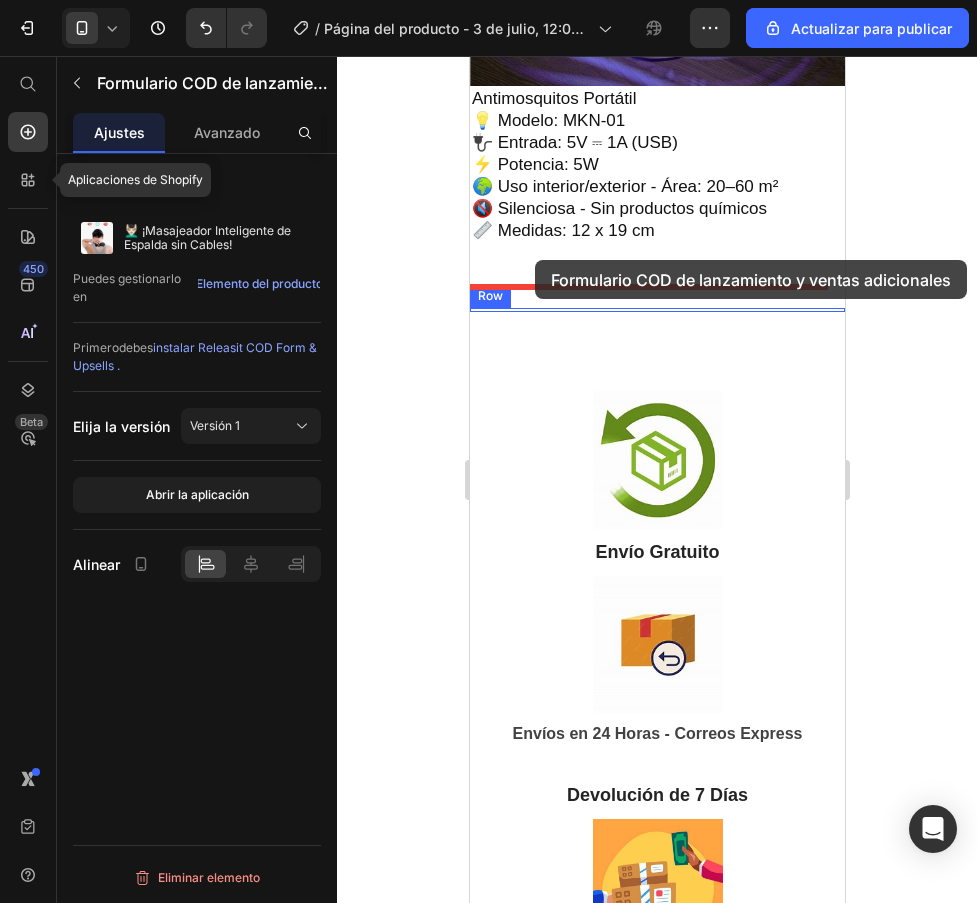 drag, startPoint x: 635, startPoint y: 703, endPoint x: 611, endPoint y: 380, distance: 323.8904 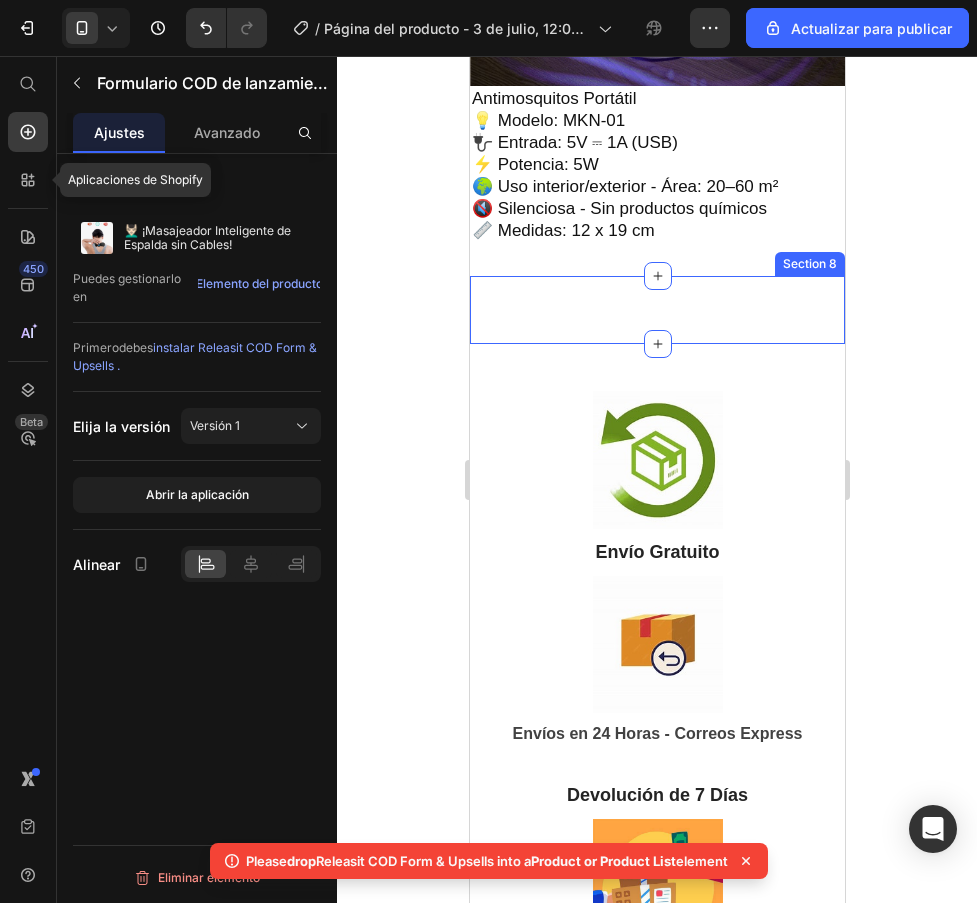 click on "Heading Row Section 8" at bounding box center [656, 310] 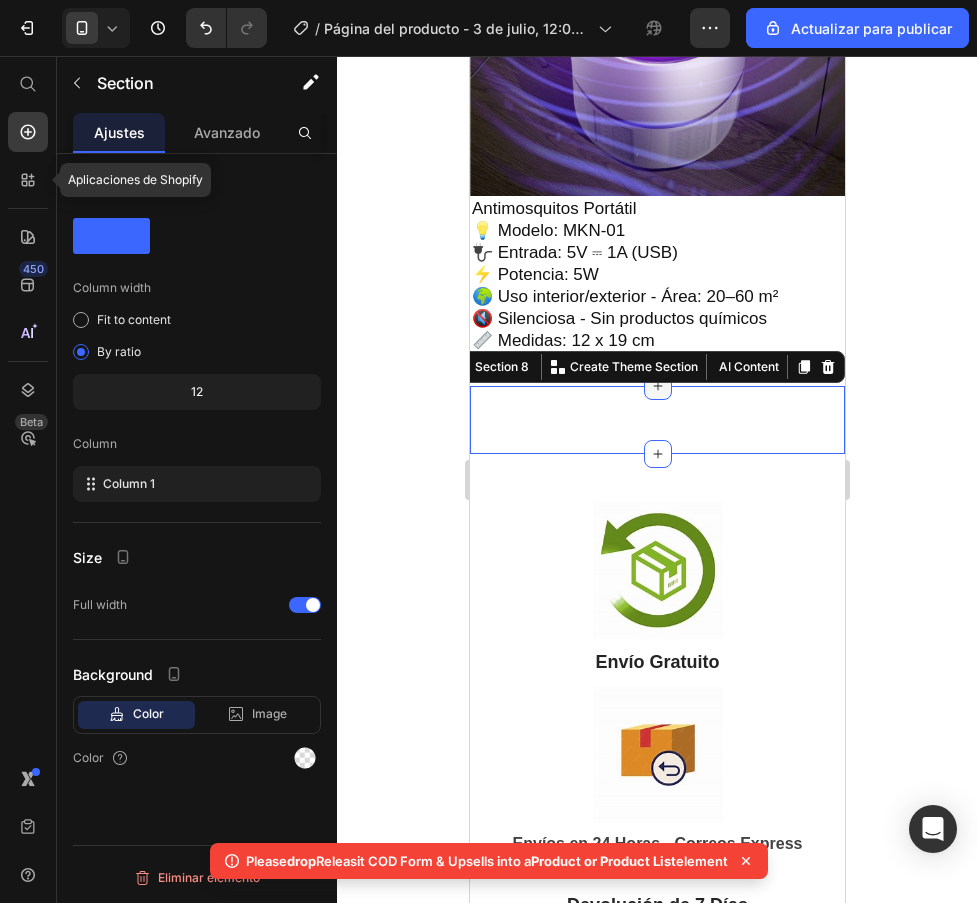 click 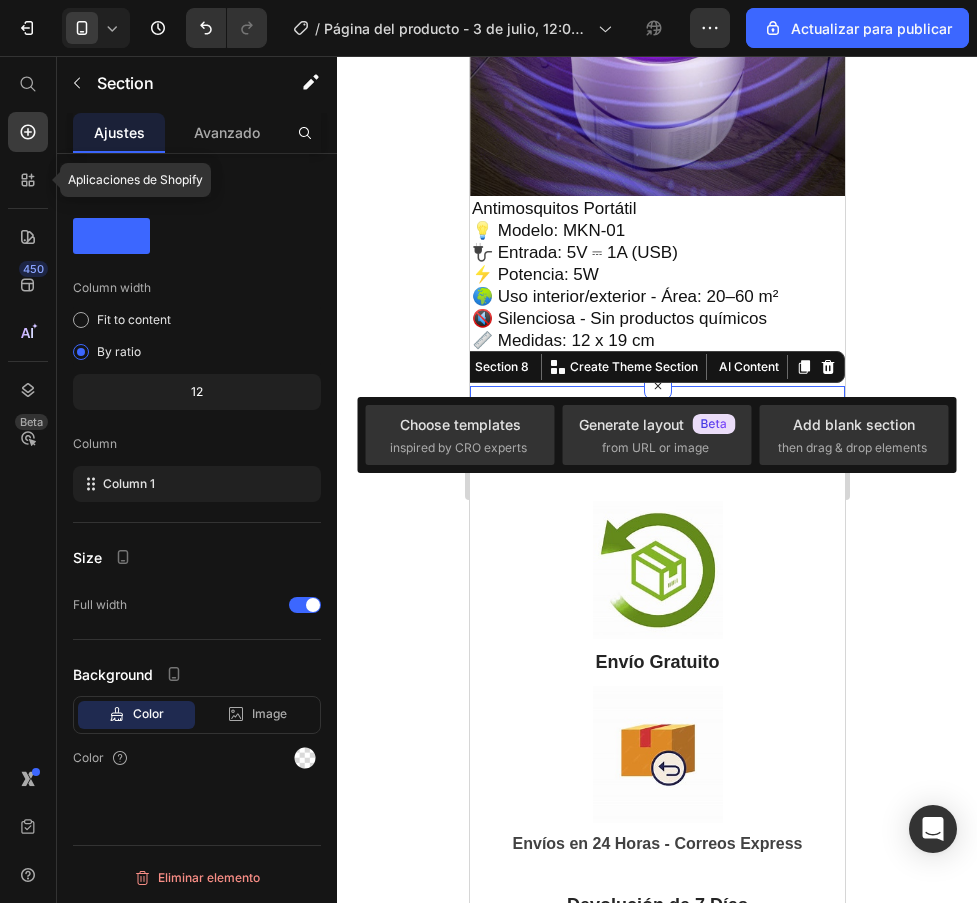 click 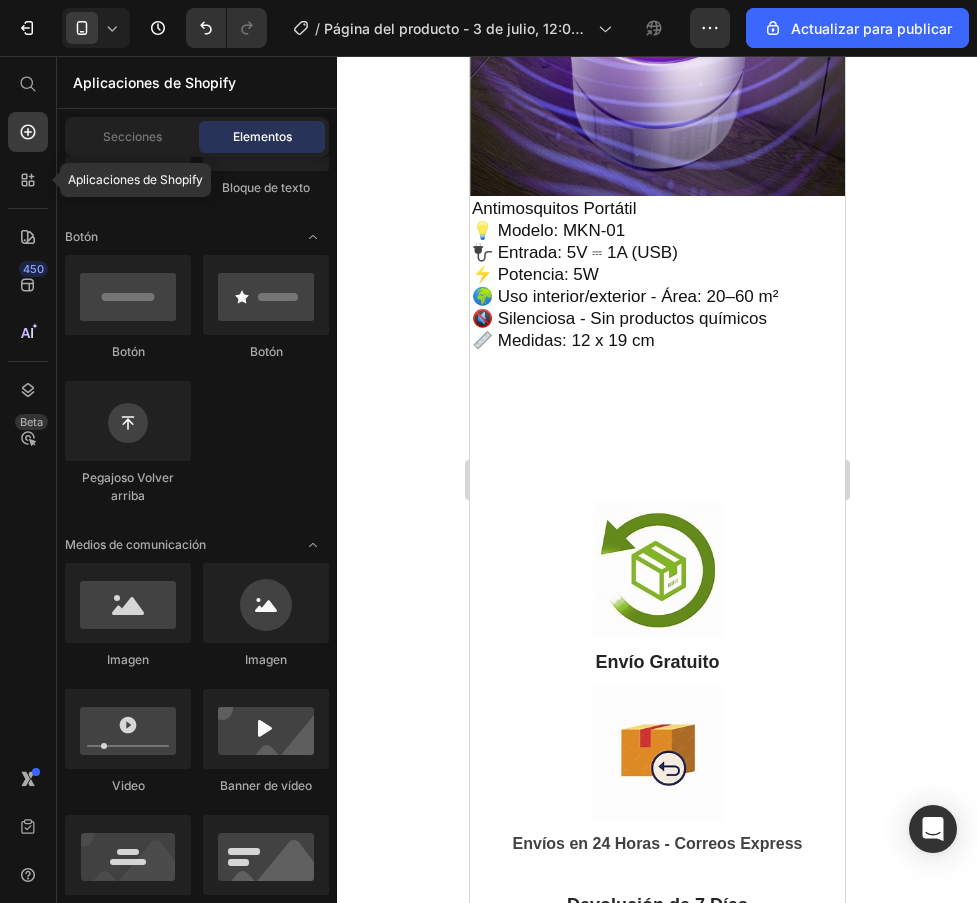 click 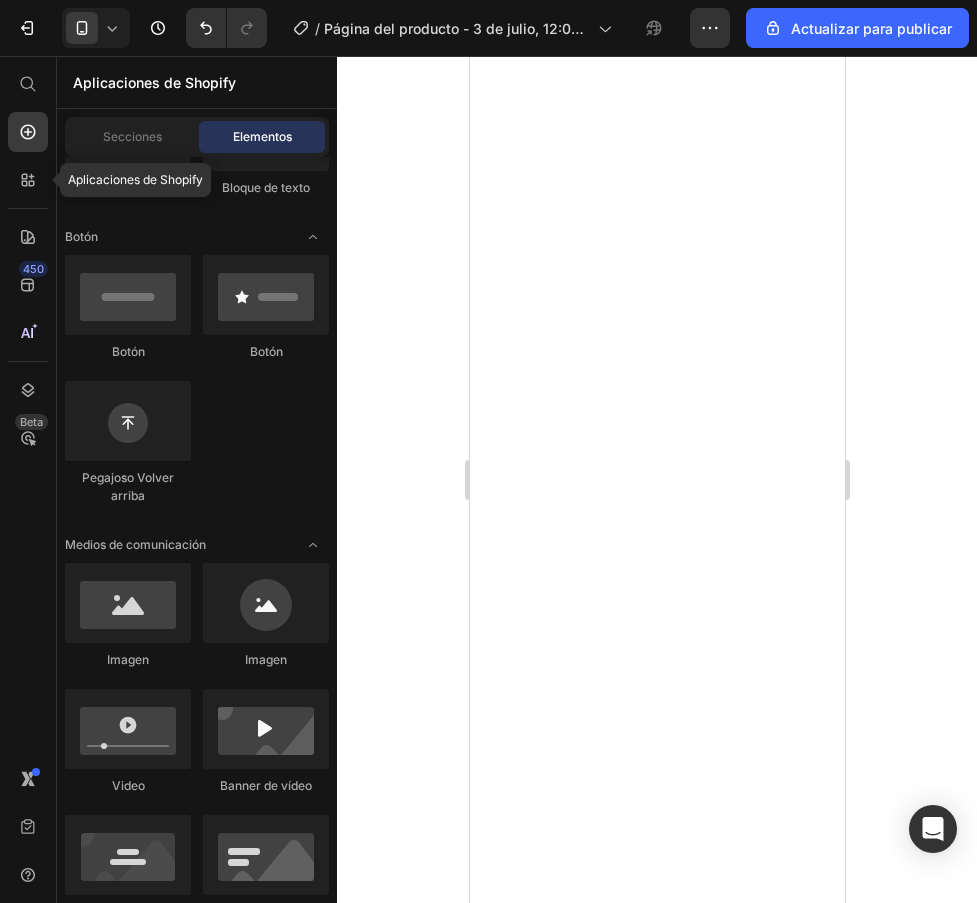 scroll, scrollTop: 0, scrollLeft: 0, axis: both 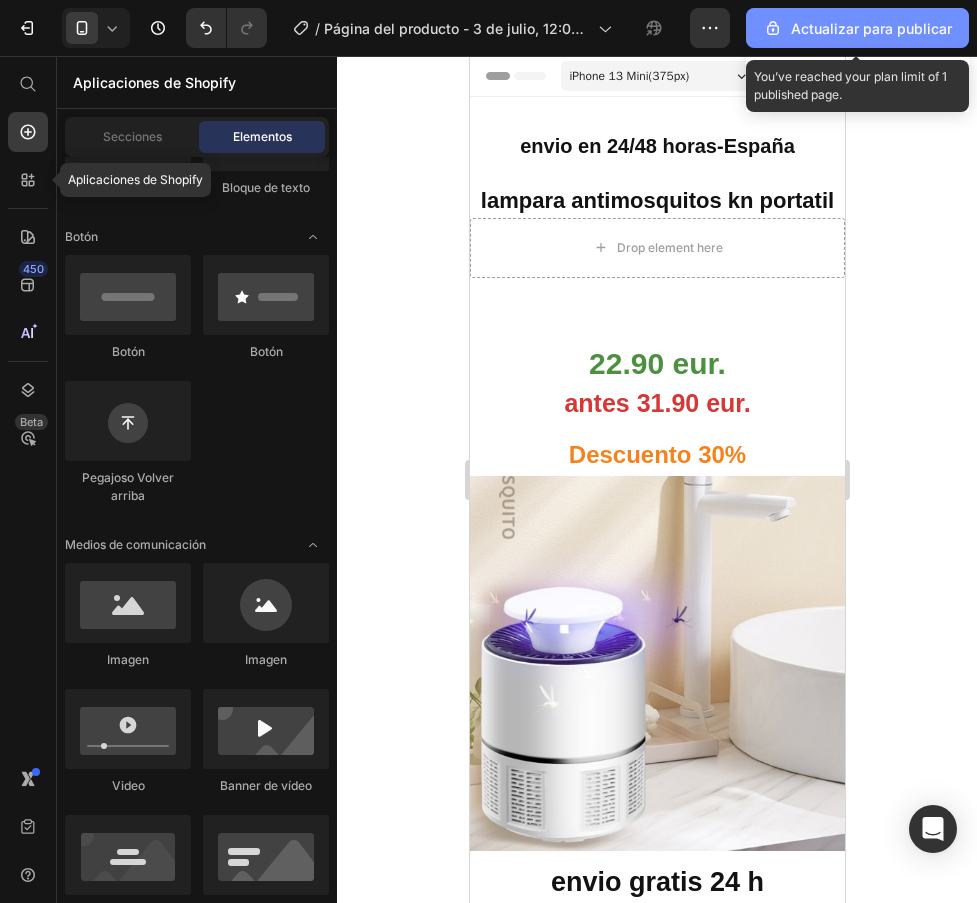 click on "Actualizar para publicar" at bounding box center (871, 28) 